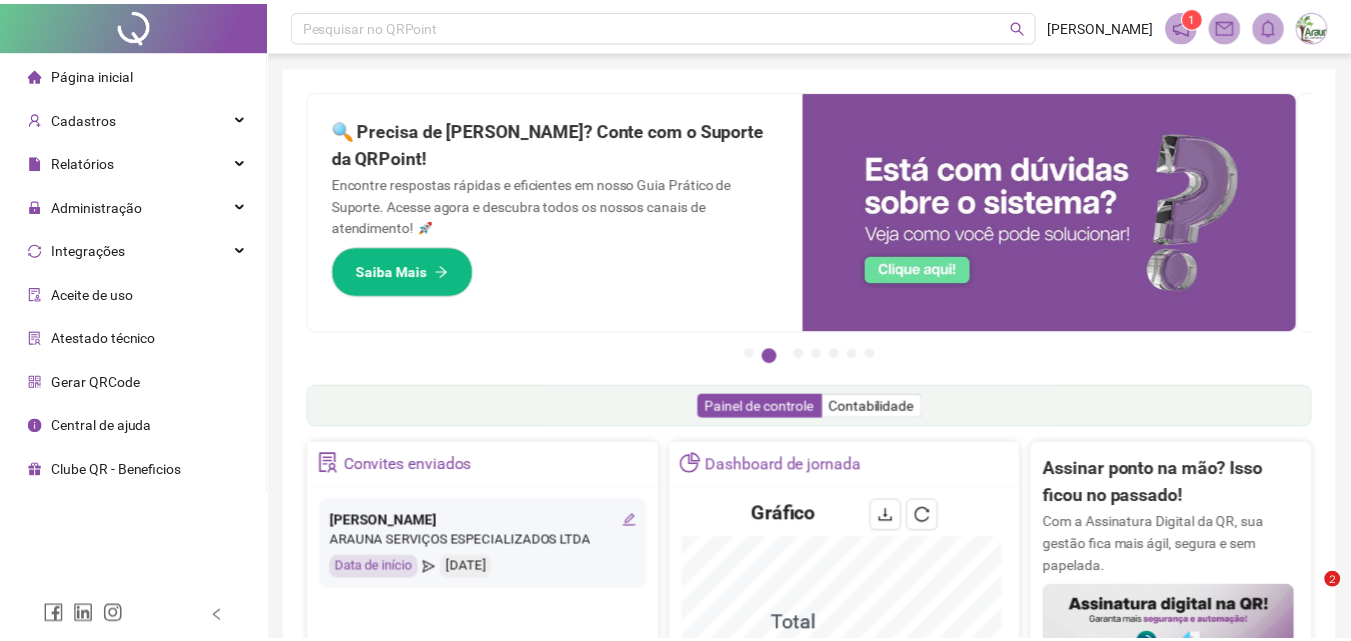 scroll, scrollTop: 0, scrollLeft: 0, axis: both 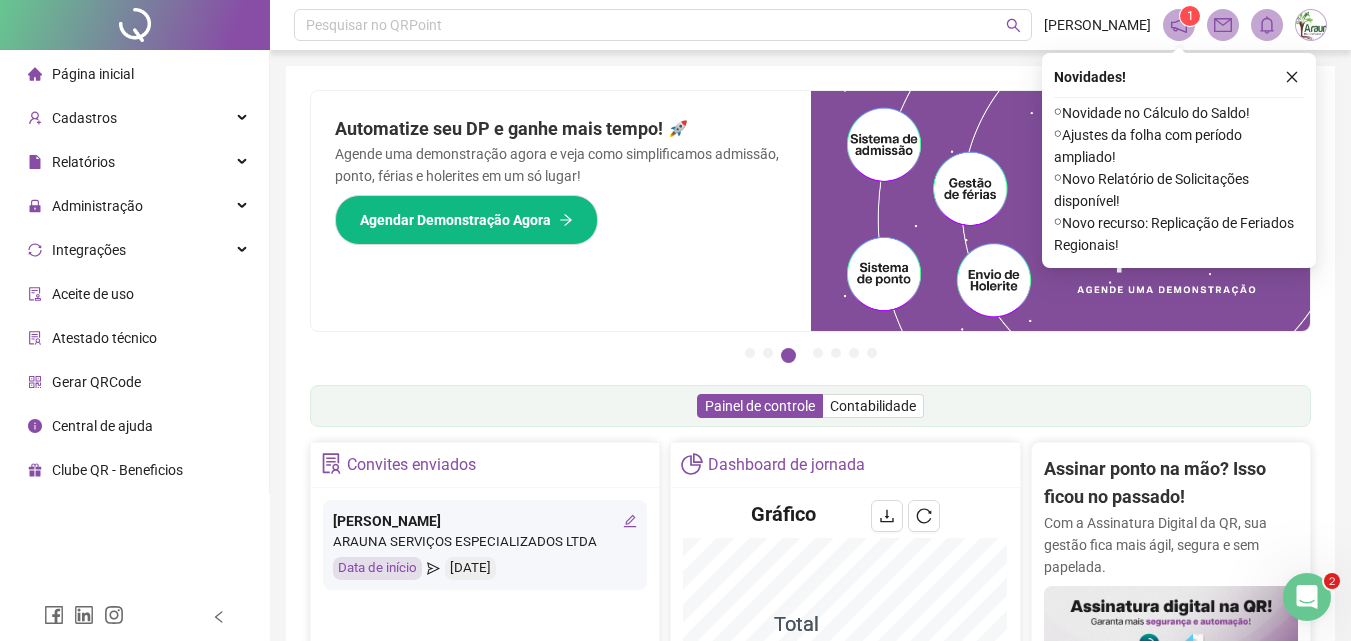 drag, startPoint x: 1296, startPoint y: 82, endPoint x: 1195, endPoint y: 75, distance: 101.24229 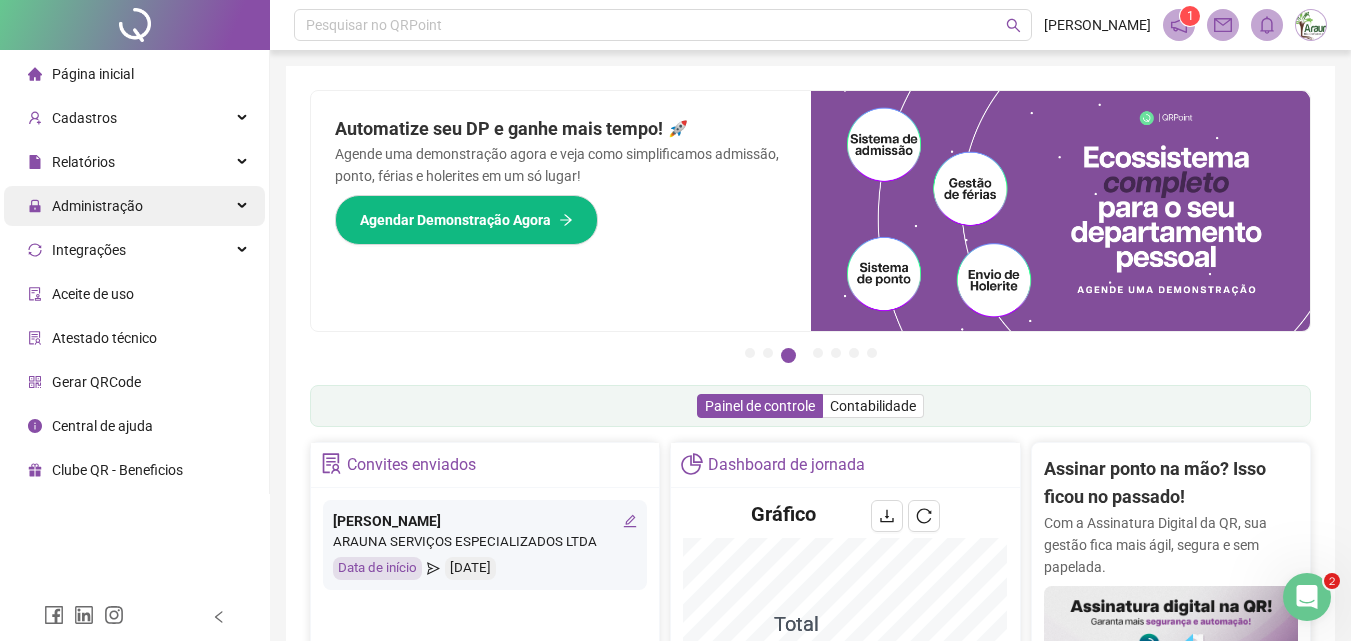 click on "Administração" at bounding box center [97, 206] 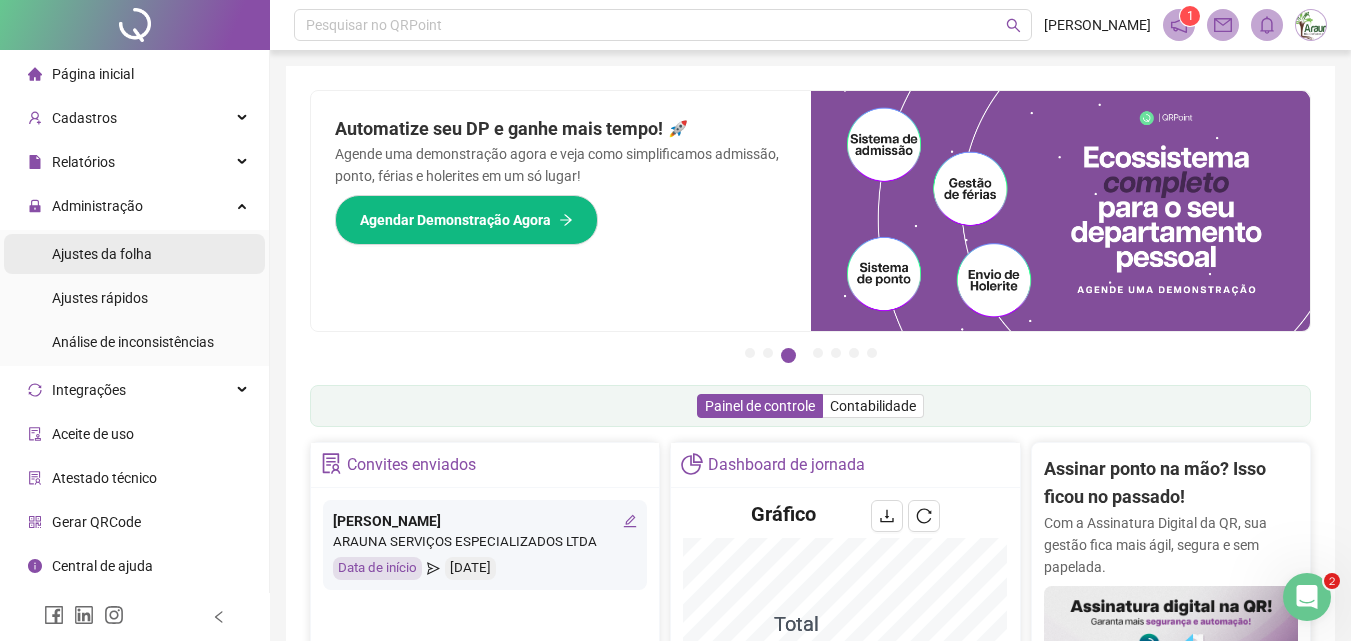 click on "Ajustes da folha" at bounding box center [102, 254] 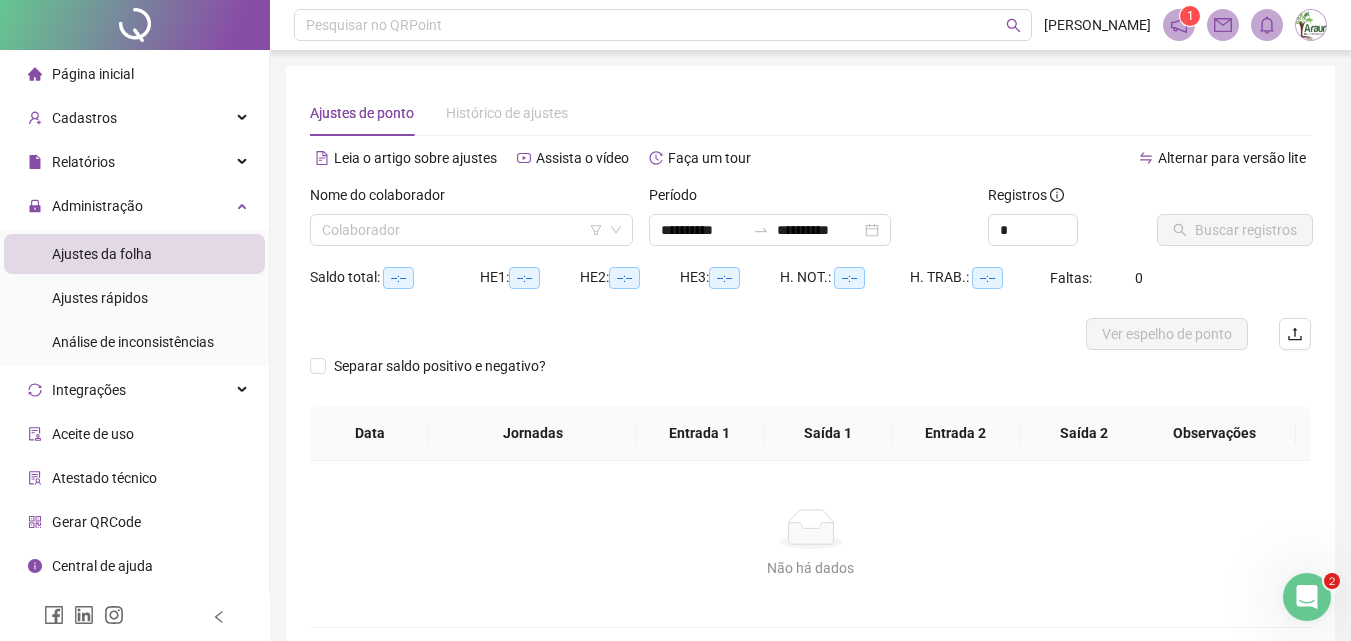type on "**********" 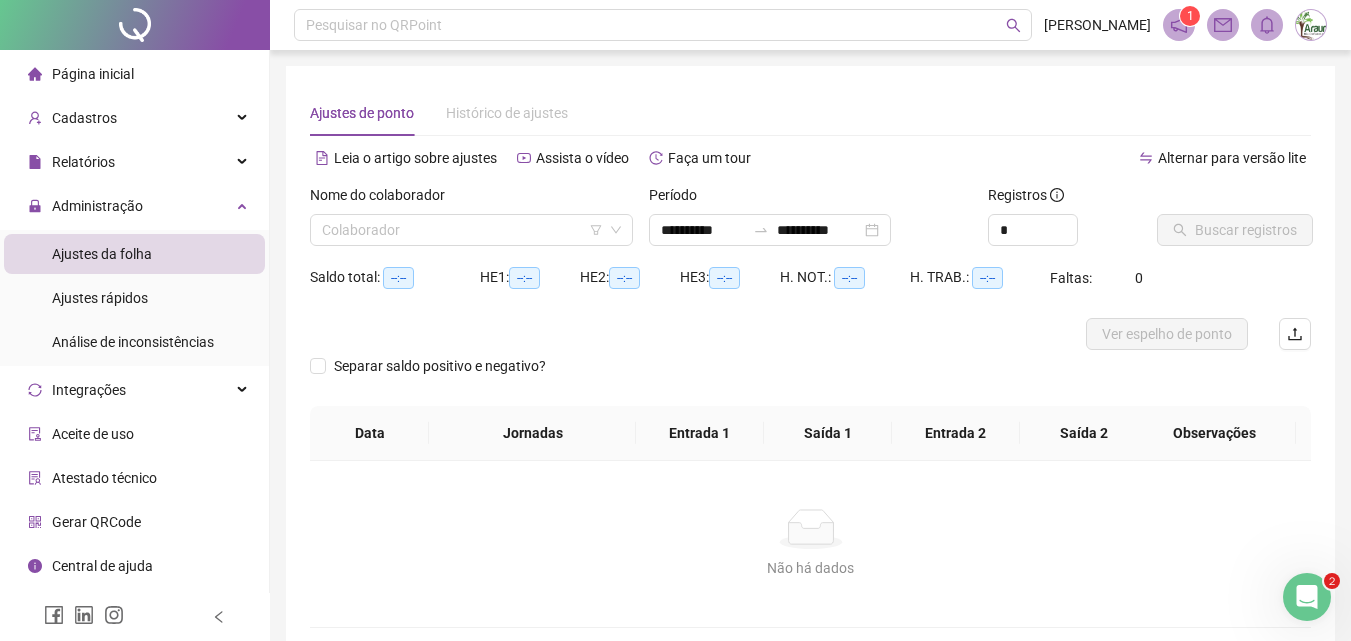 click on "Nome do colaborador" at bounding box center [384, 195] 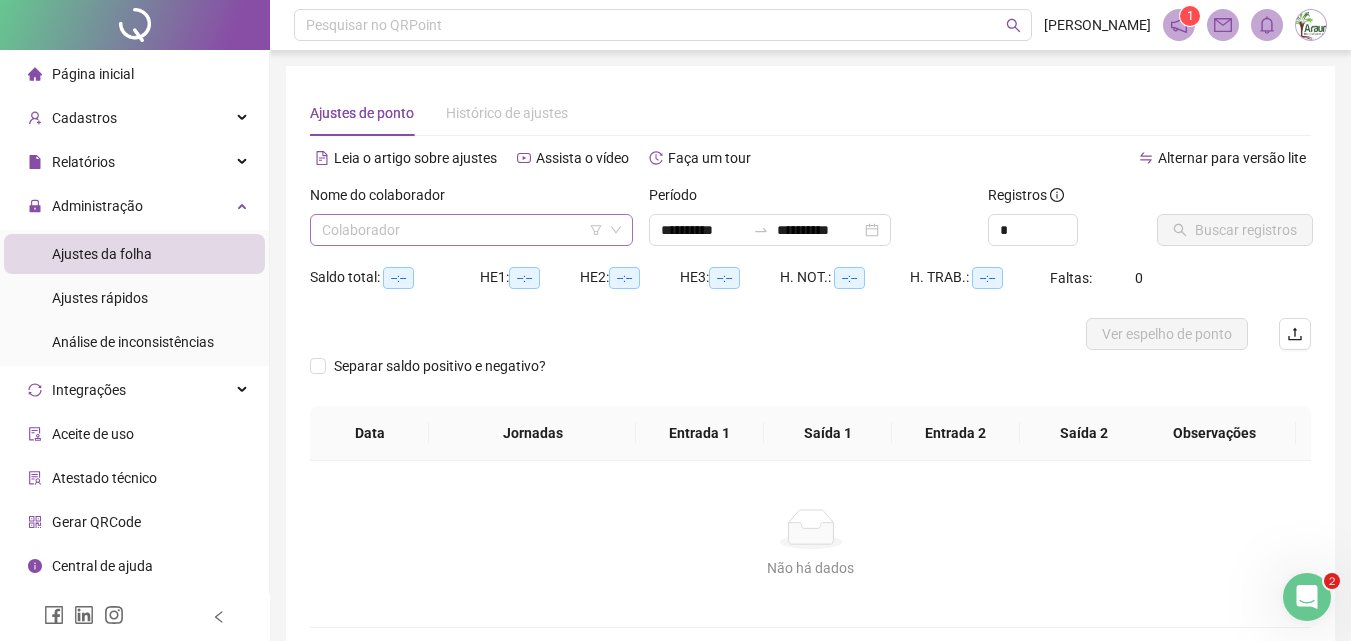 click at bounding box center (465, 230) 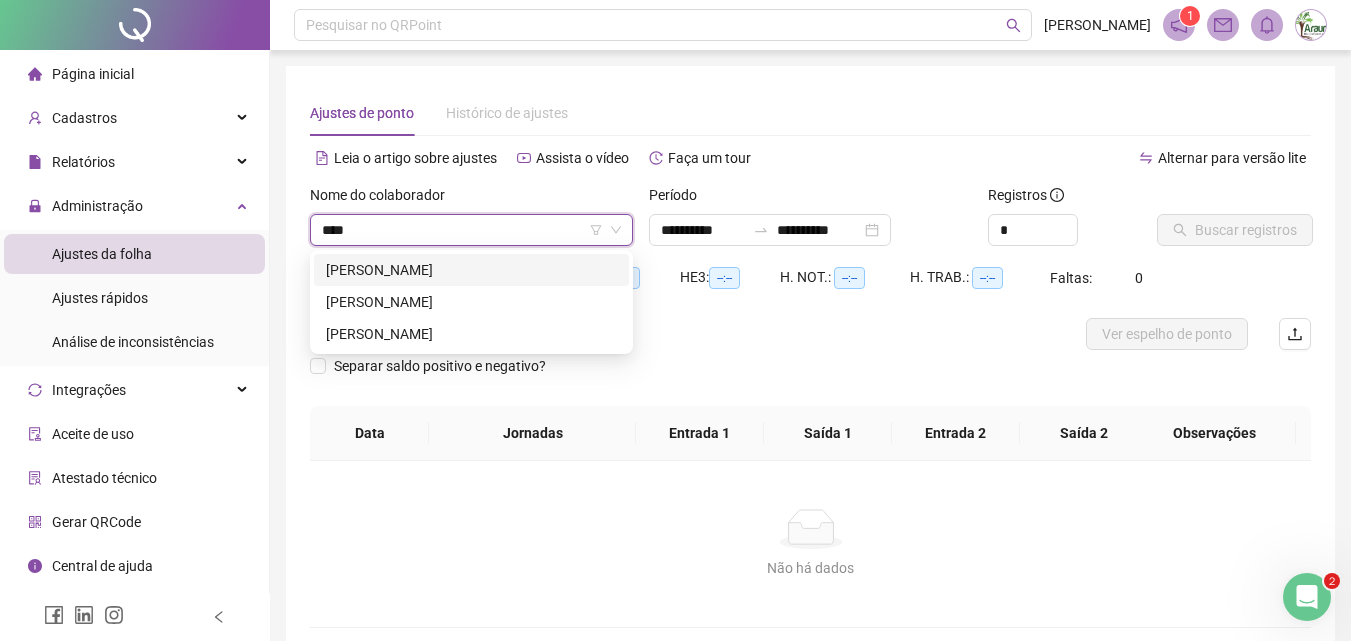 type on "*****" 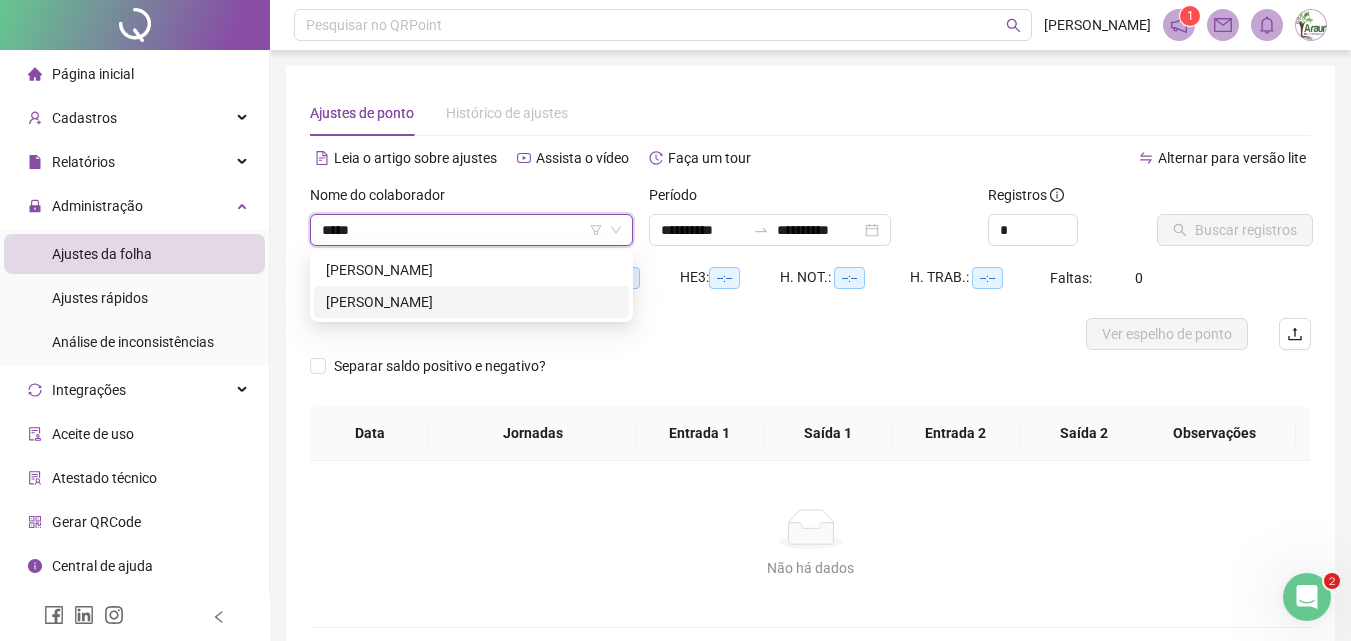 drag, startPoint x: 473, startPoint y: 304, endPoint x: 486, endPoint y: 294, distance: 16.40122 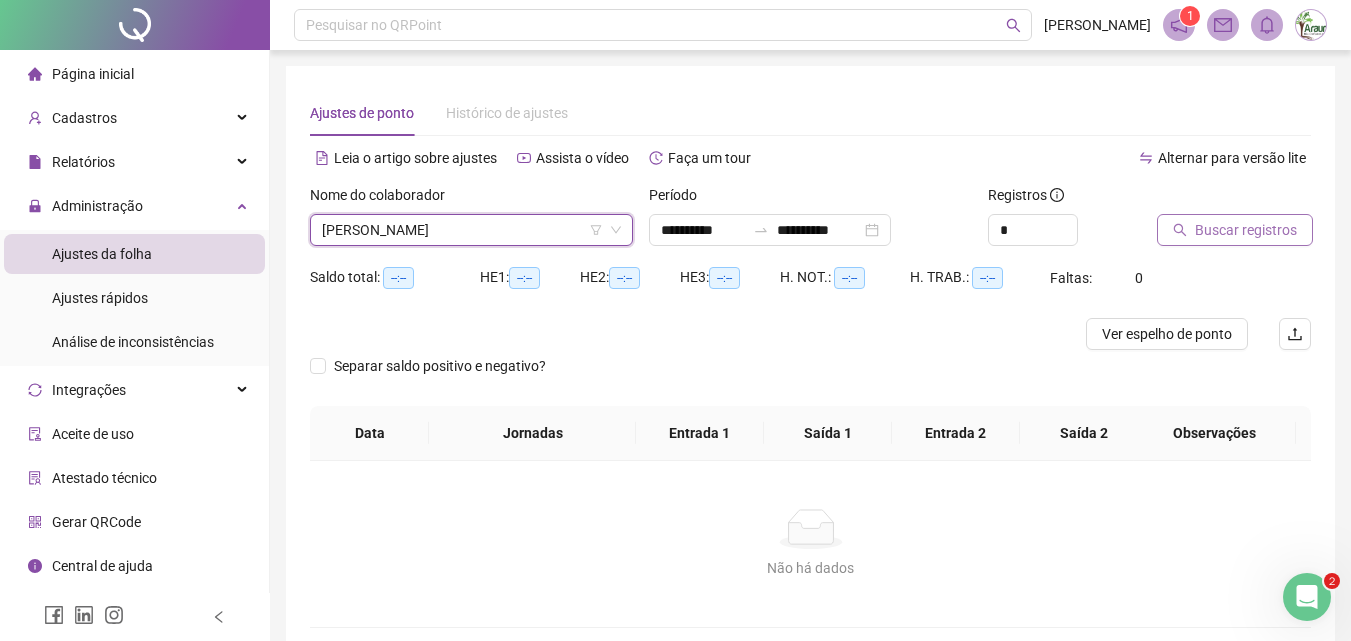 click on "Buscar registros" at bounding box center (1246, 230) 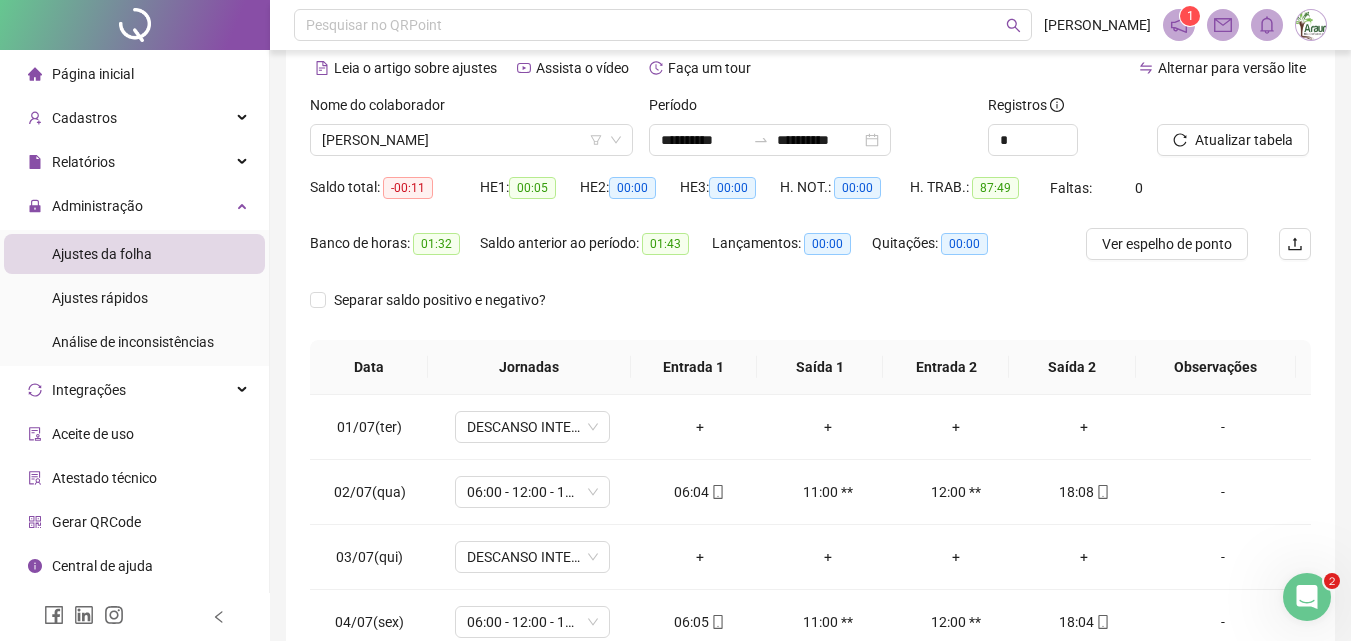 scroll, scrollTop: 381, scrollLeft: 0, axis: vertical 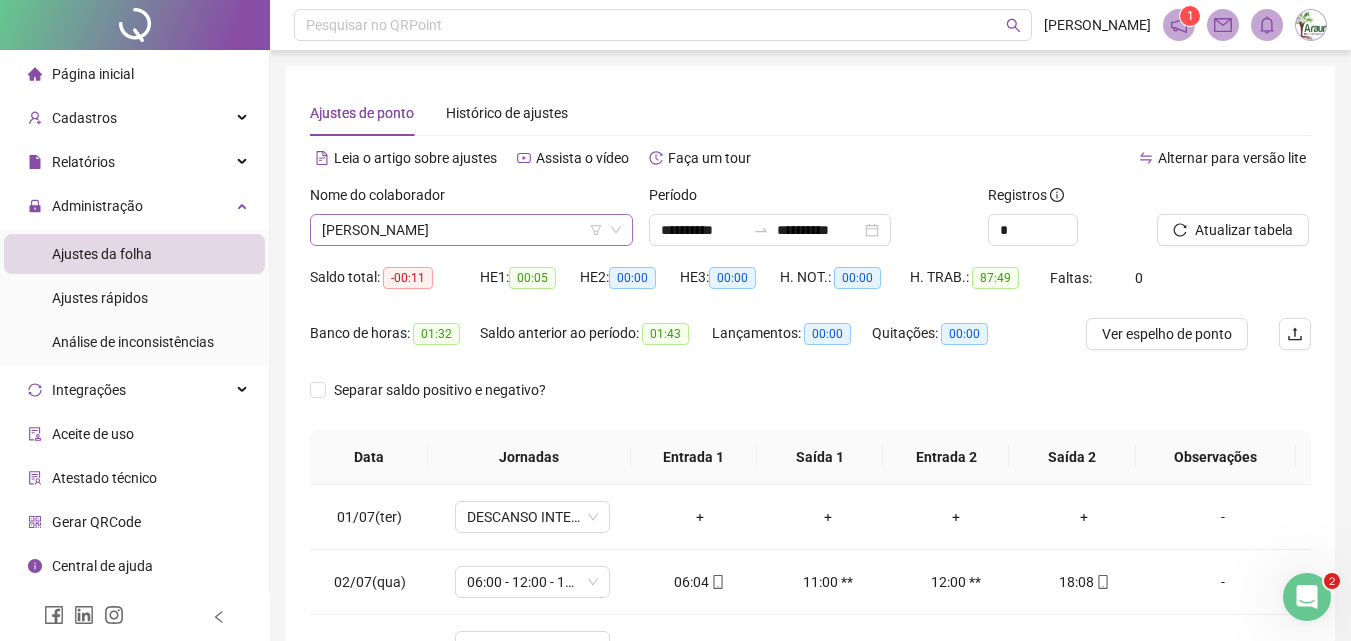 click on "EDINA SOCORRO FERREIRA DOS SANTOS" at bounding box center [471, 230] 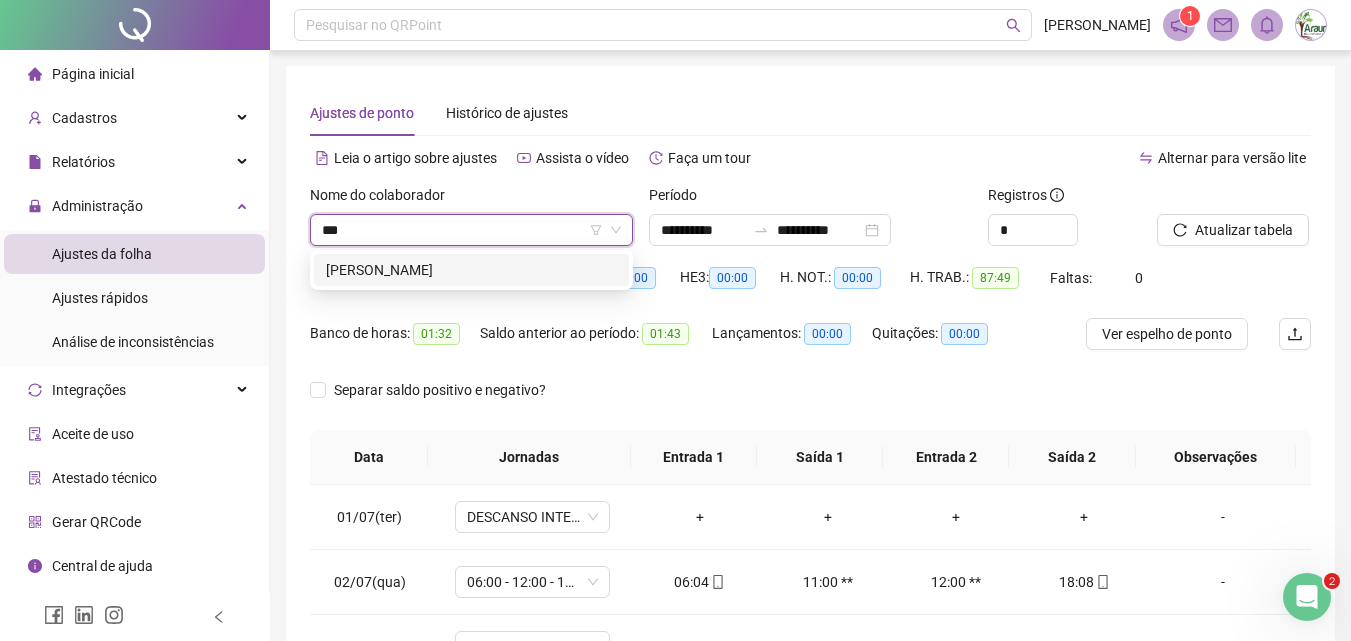 scroll, scrollTop: 0, scrollLeft: 0, axis: both 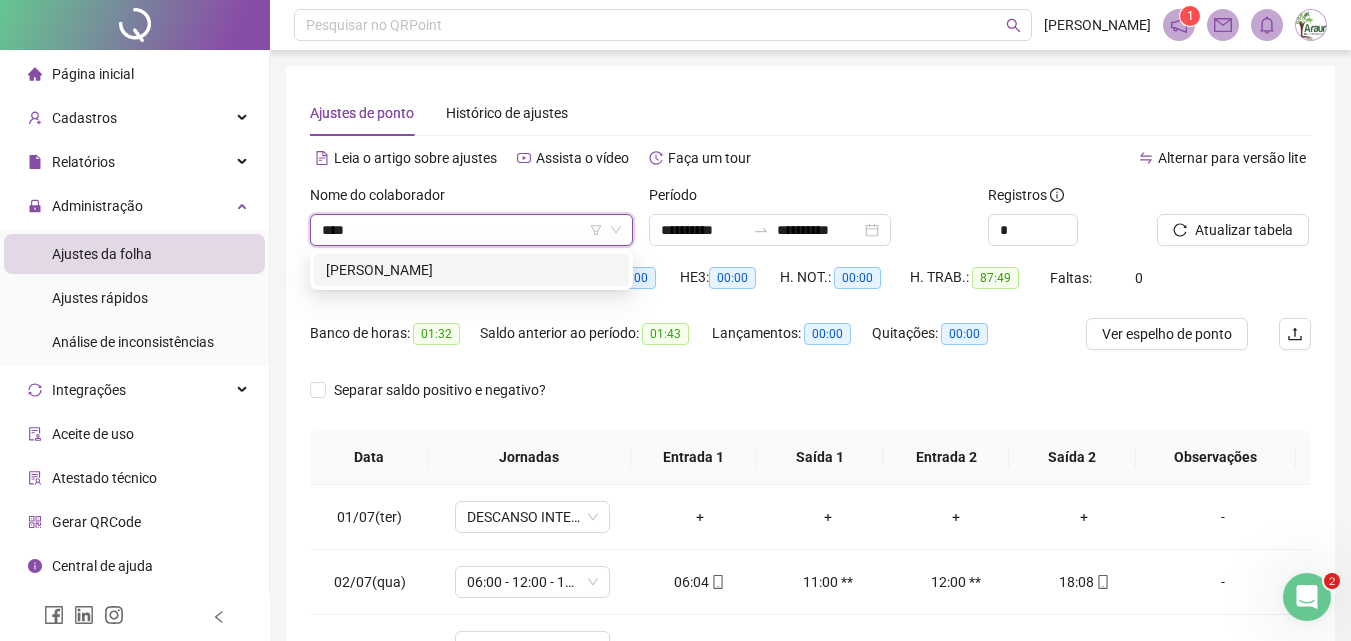 type on "*****" 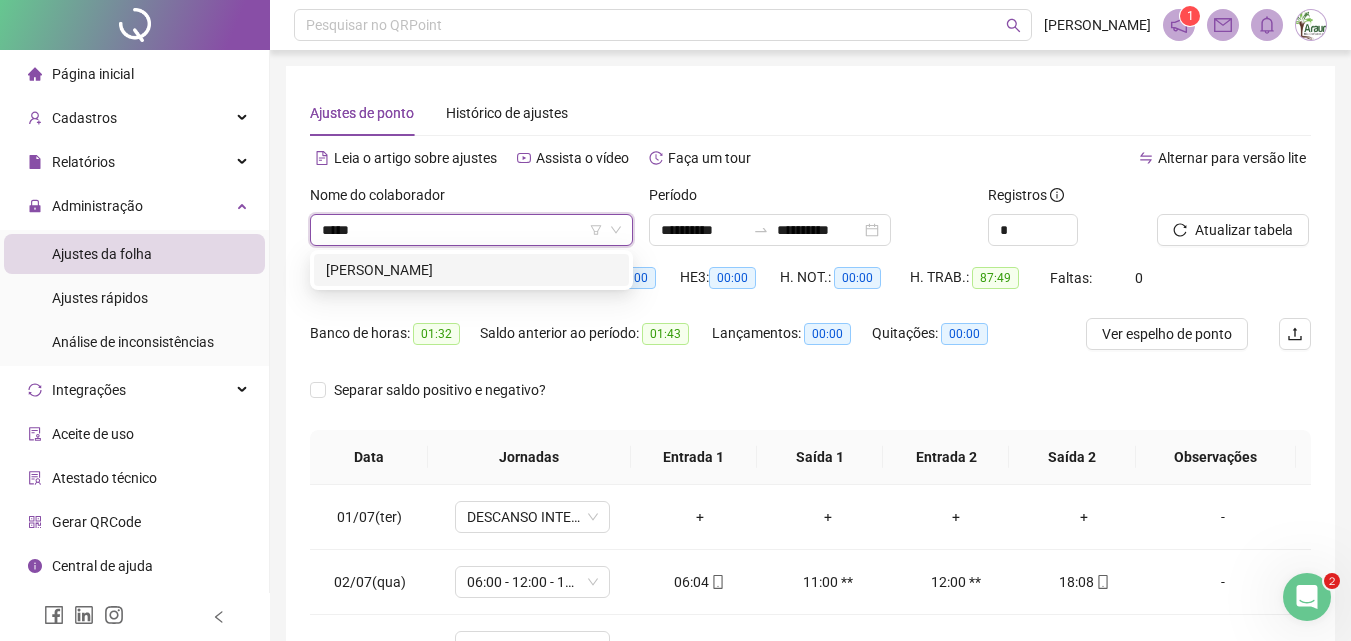 click on "BEATRIZ MATOS DA SILVA" at bounding box center [471, 270] 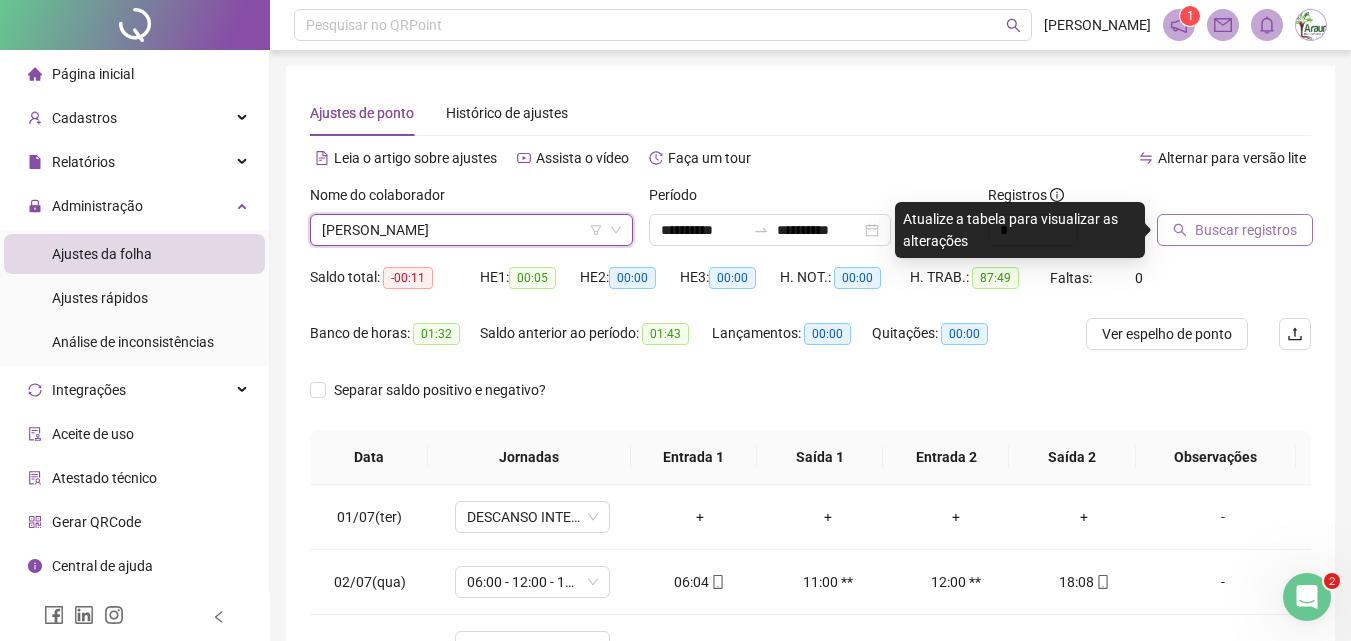 click on "Buscar registros" at bounding box center [1246, 230] 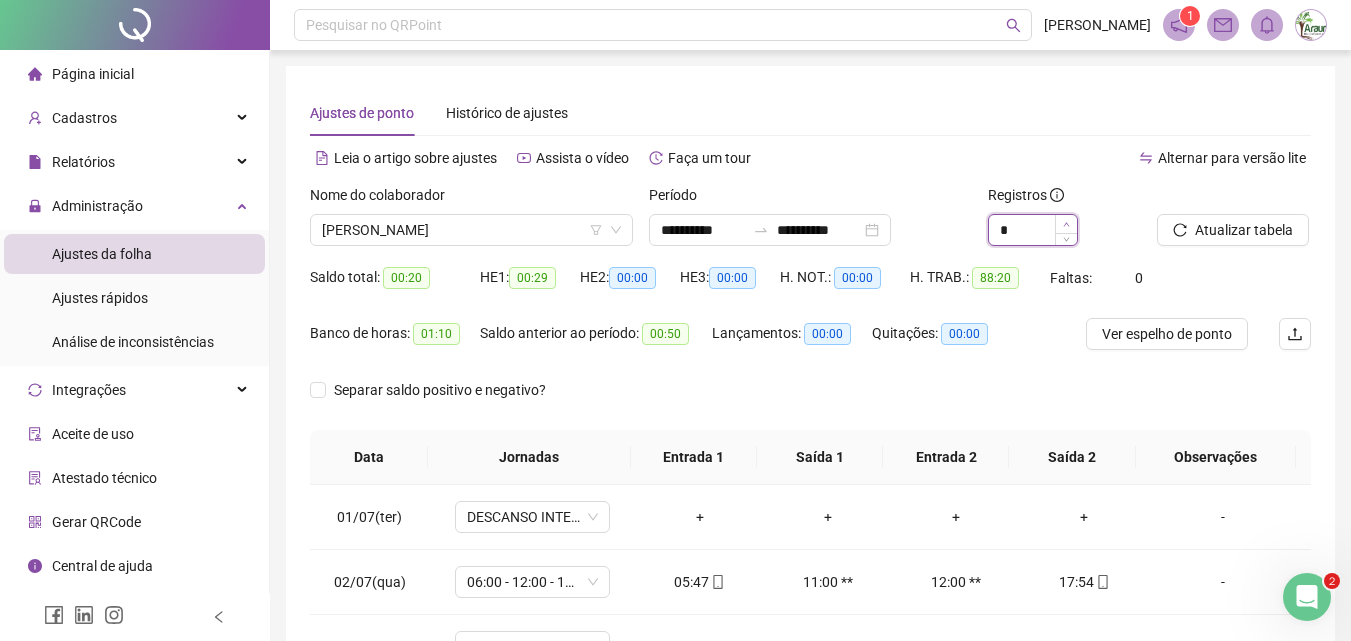 click at bounding box center [1066, 224] 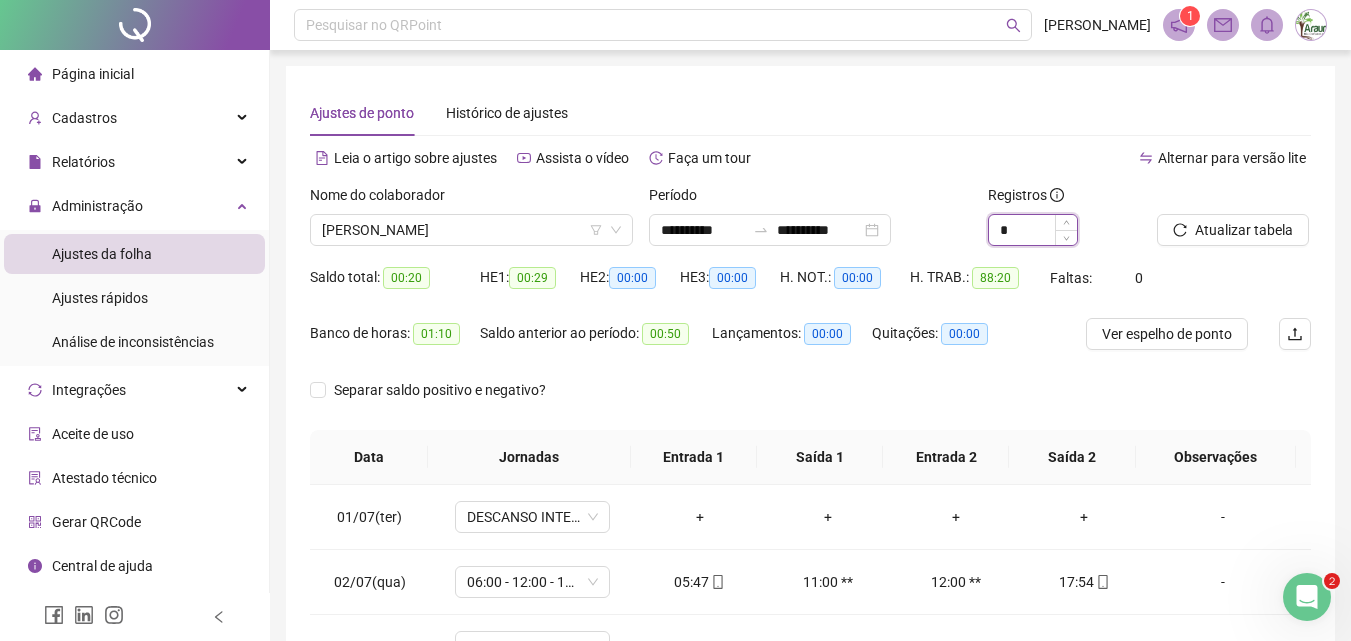 type on "*" 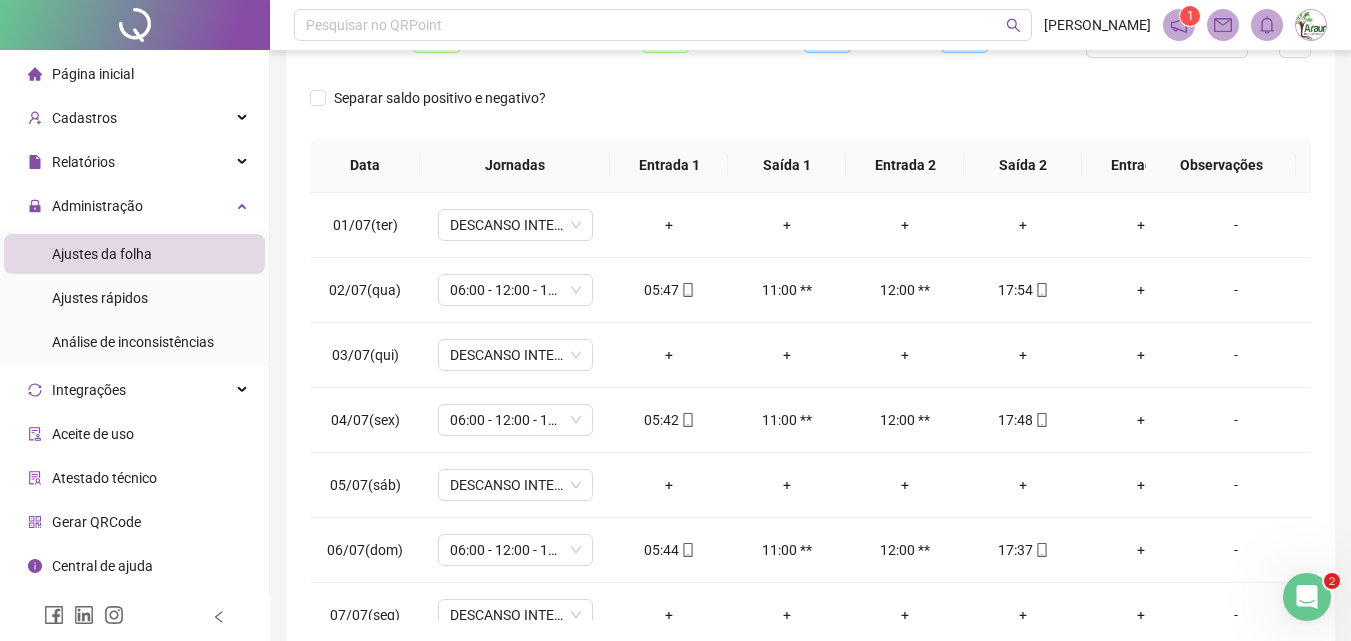 scroll, scrollTop: 300, scrollLeft: 0, axis: vertical 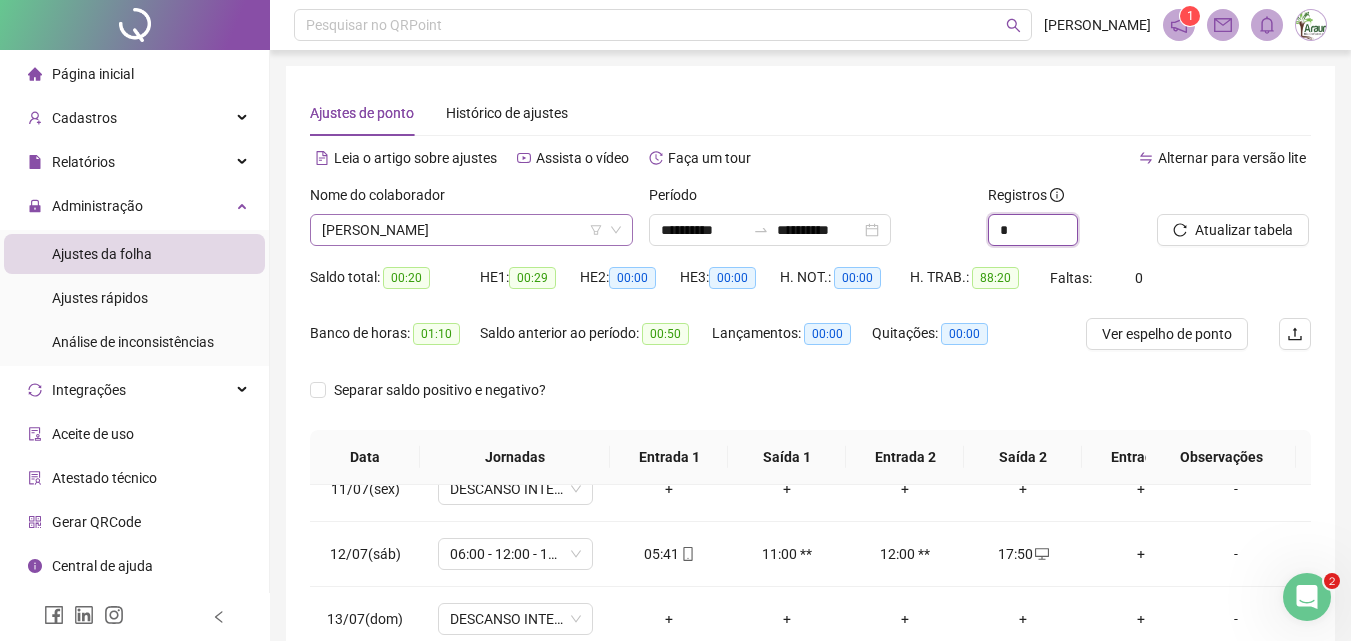 click on "BEATRIZ MATOS DA SILVA" at bounding box center (471, 230) 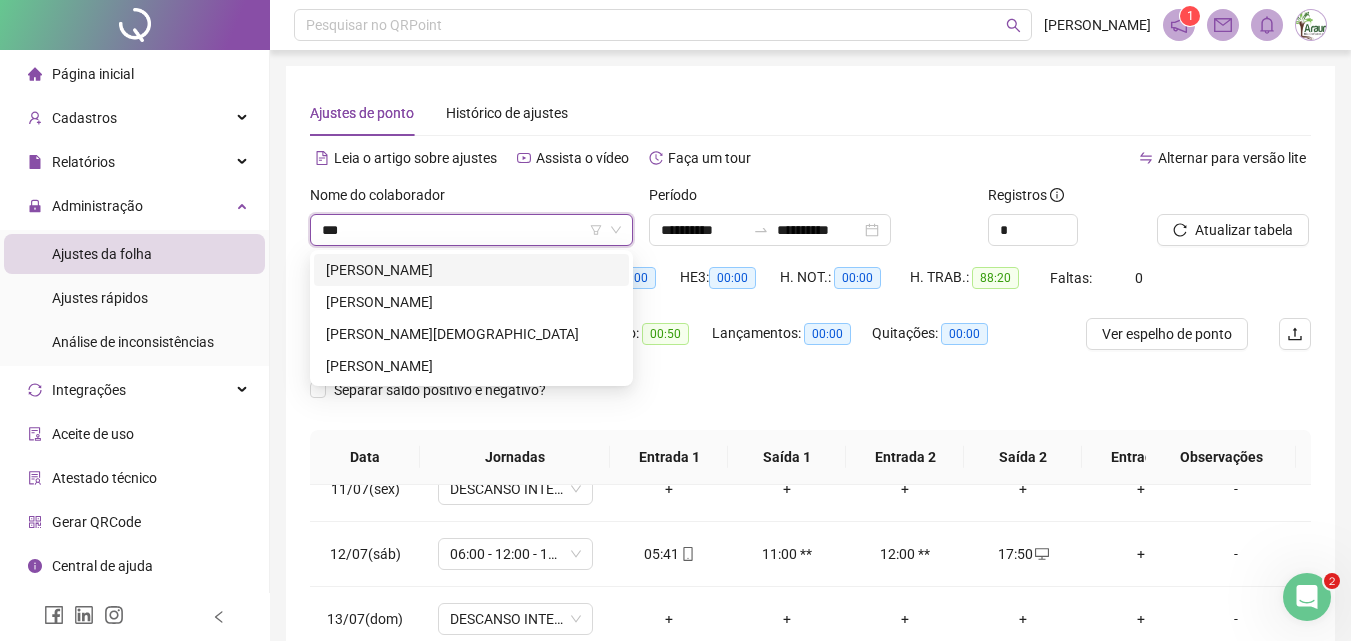 scroll, scrollTop: 0, scrollLeft: 0, axis: both 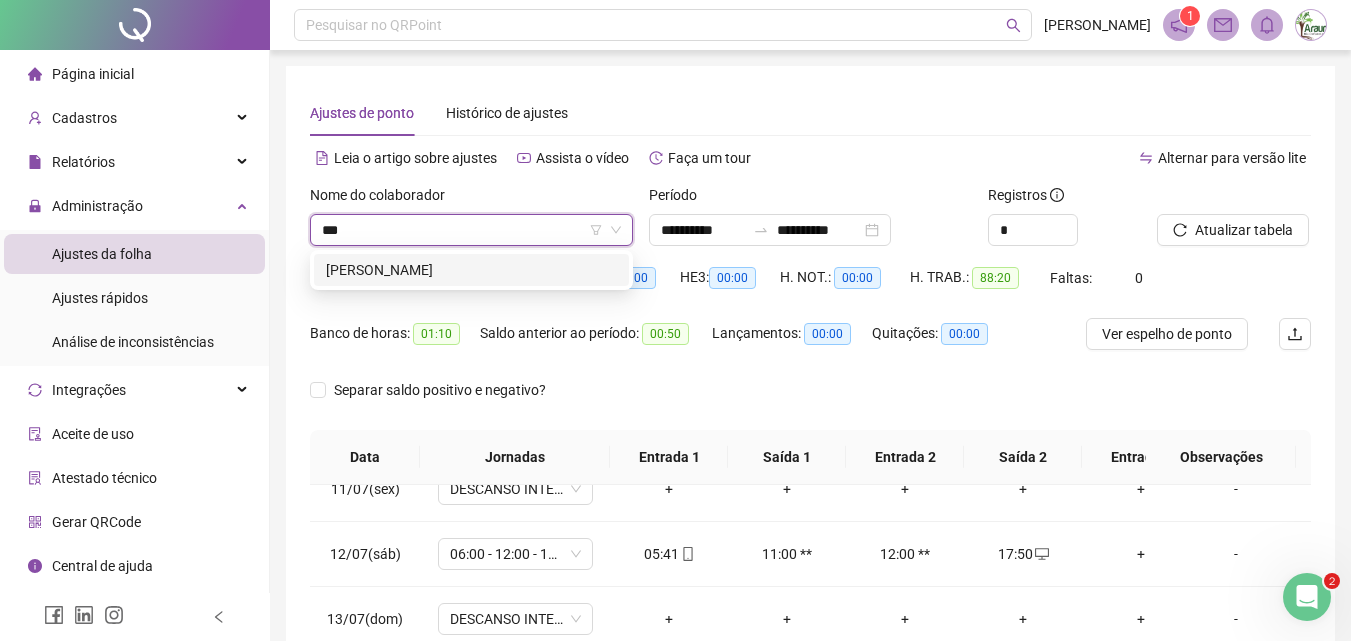 type on "****" 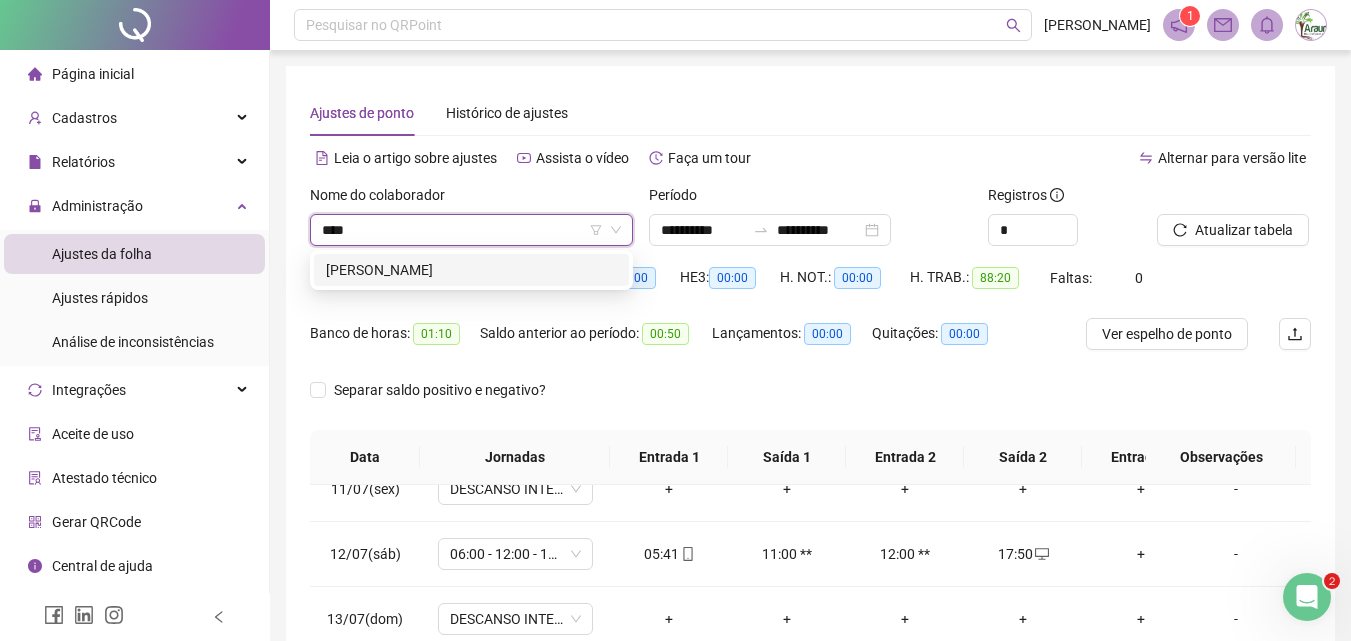 click on "EUZA RIBEIRO DA SILVA" at bounding box center (471, 270) 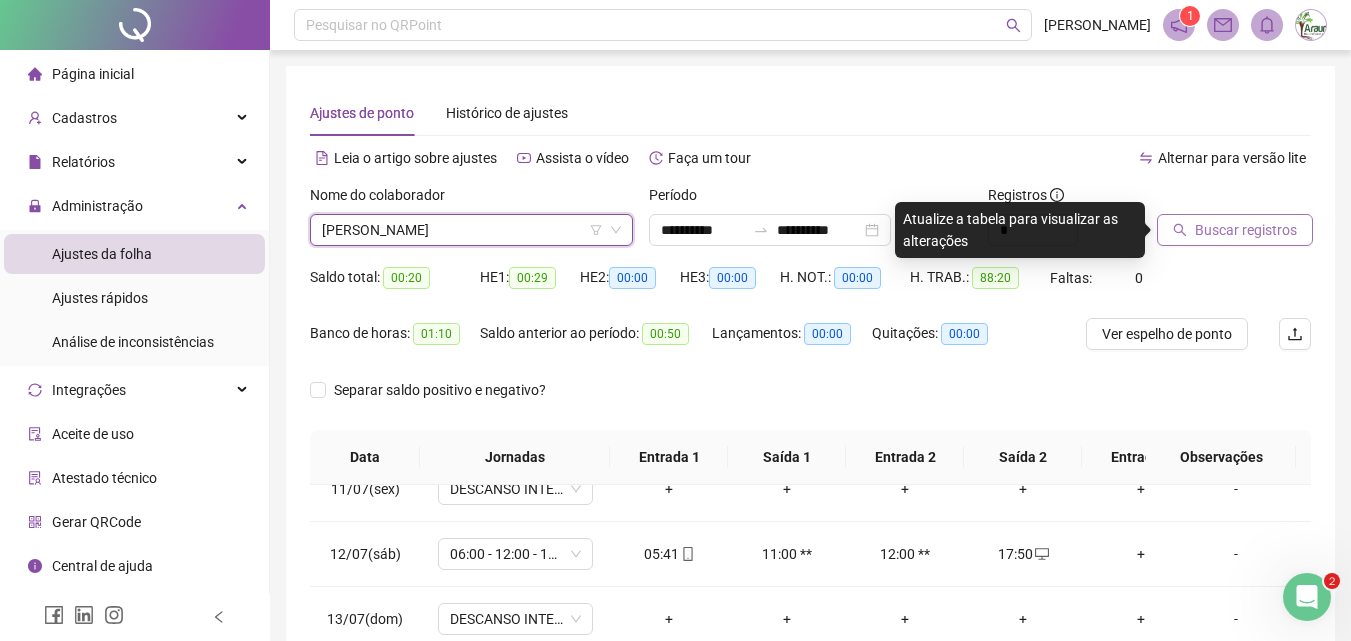 click on "Buscar registros" at bounding box center [1246, 230] 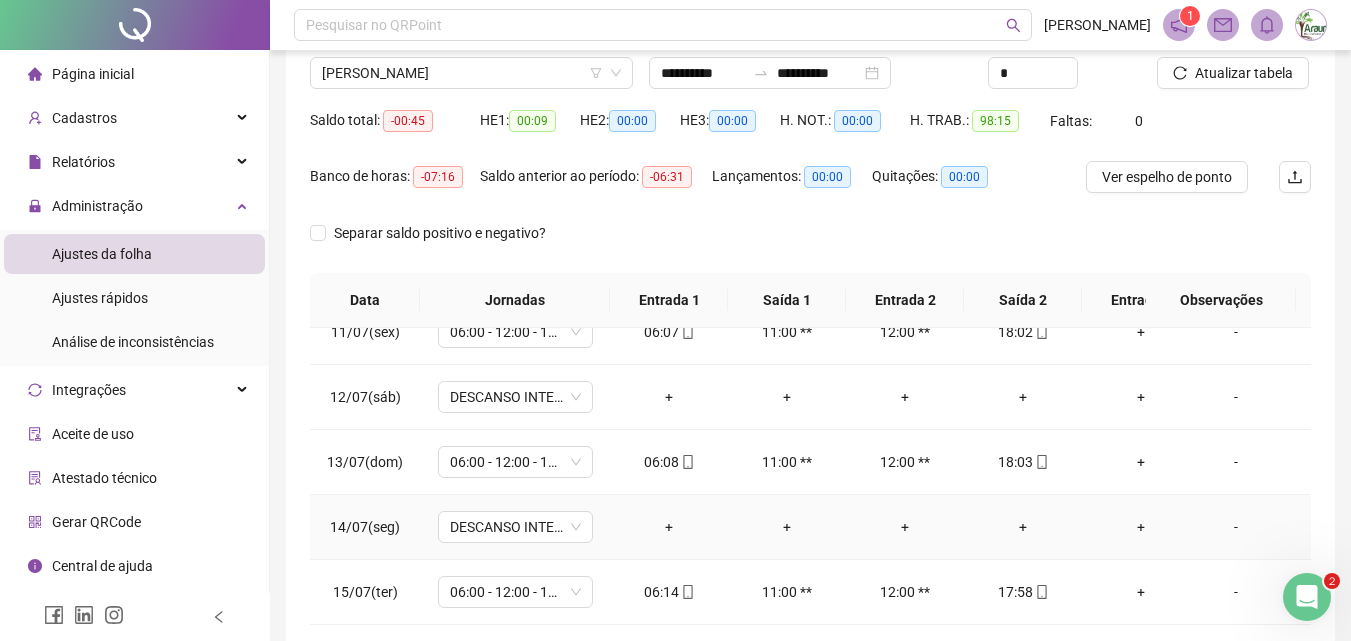 scroll, scrollTop: 381, scrollLeft: 0, axis: vertical 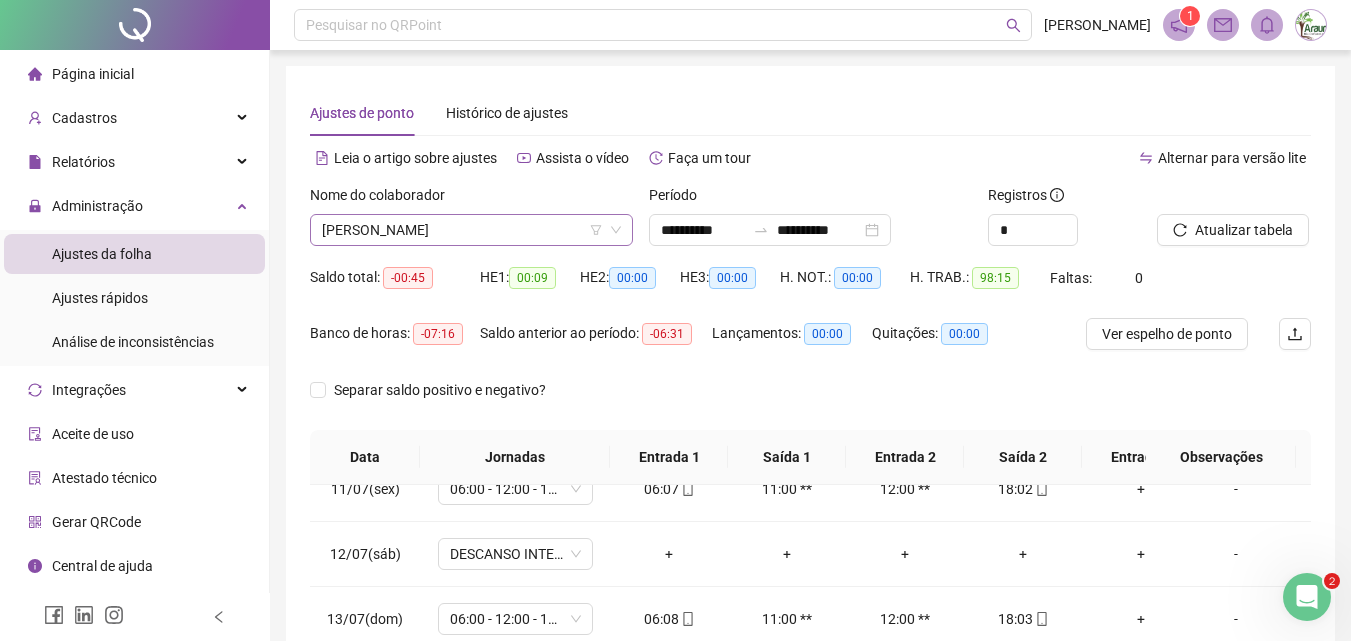 click on "EUZA RIBEIRO DA SILVA" at bounding box center (471, 230) 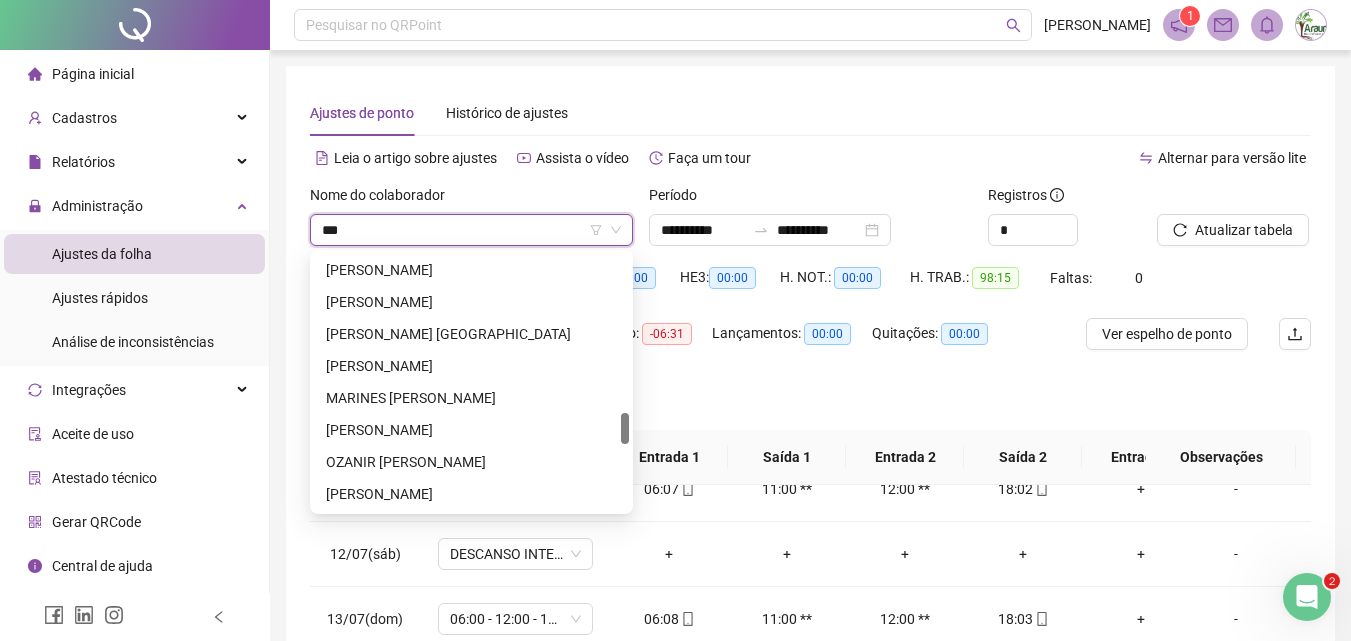 scroll, scrollTop: 128, scrollLeft: 0, axis: vertical 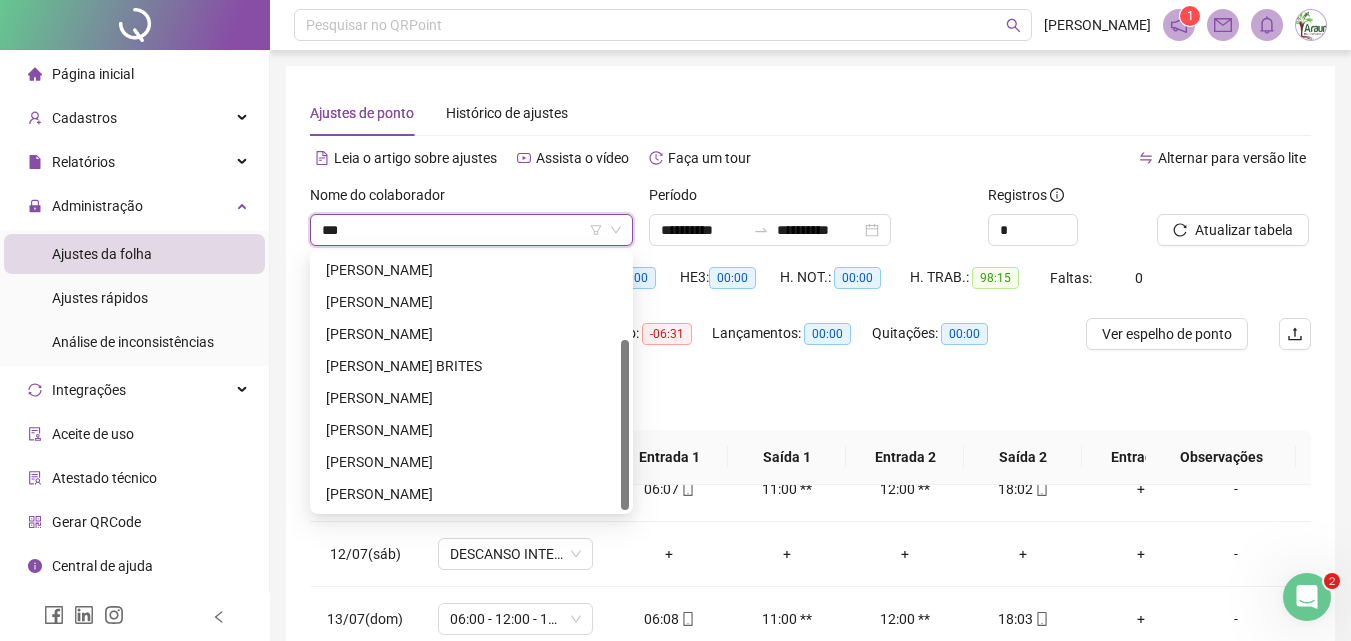 type on "****" 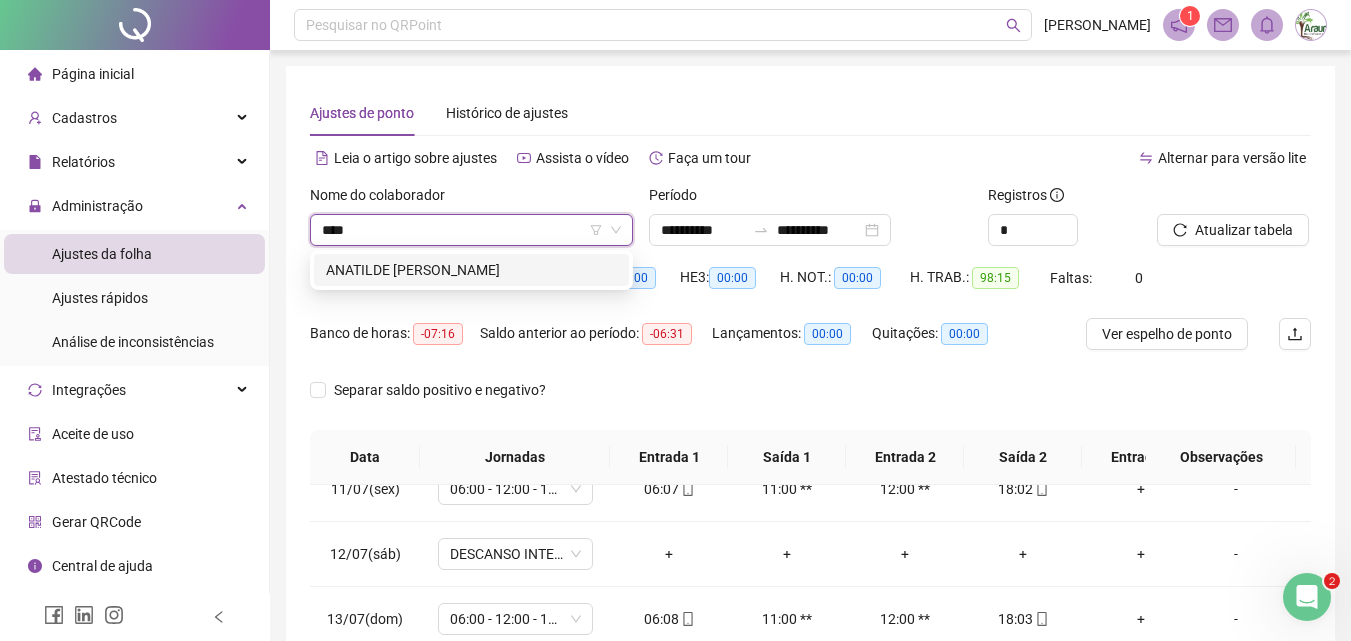 scroll, scrollTop: 0, scrollLeft: 0, axis: both 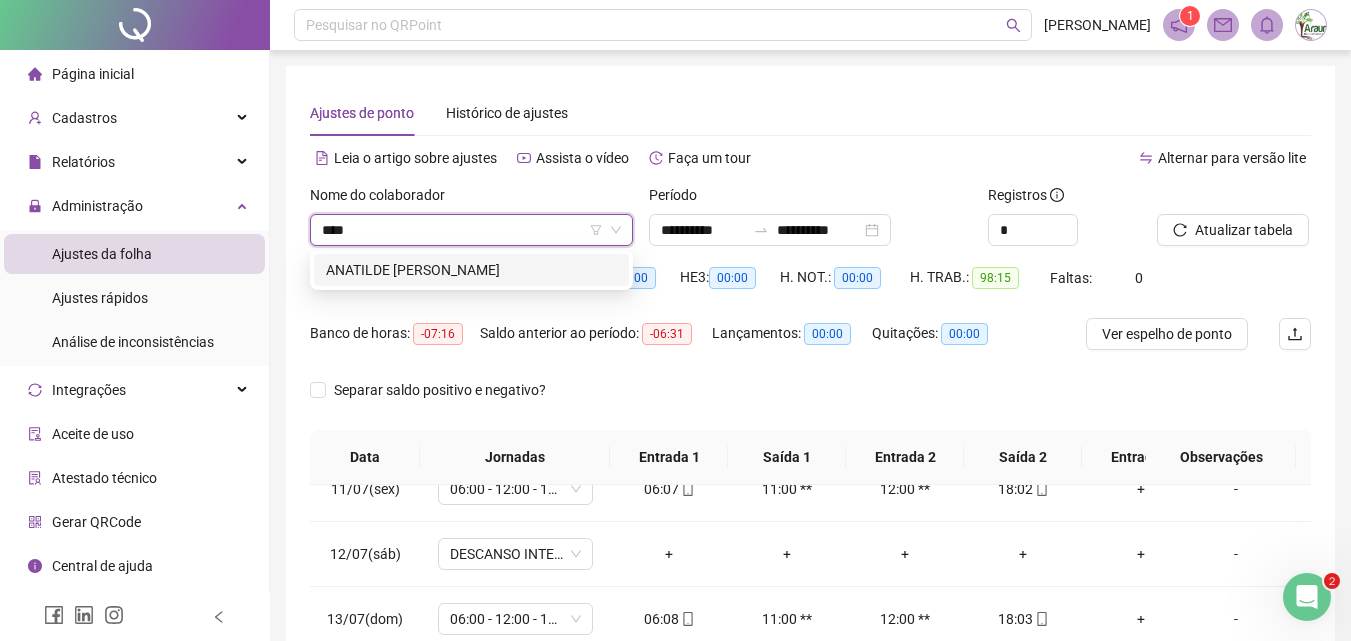 click on "ANATILDE BORGES DA SILVA ALENCAR" at bounding box center [471, 270] 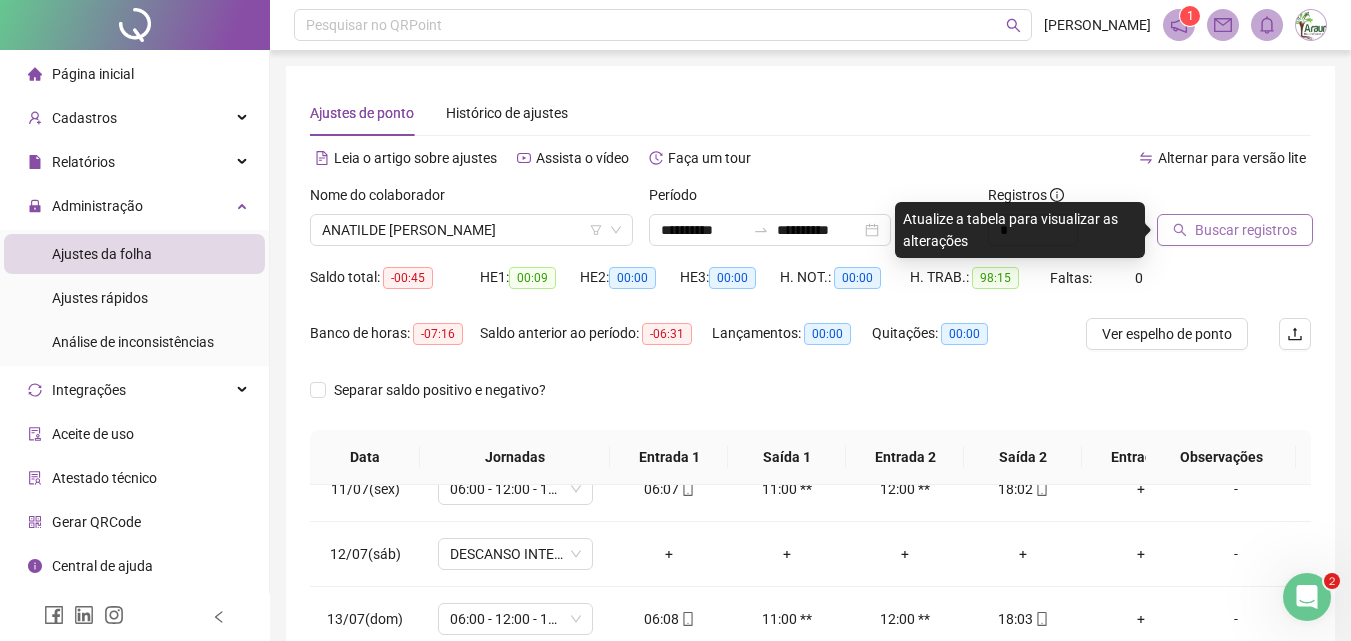 click 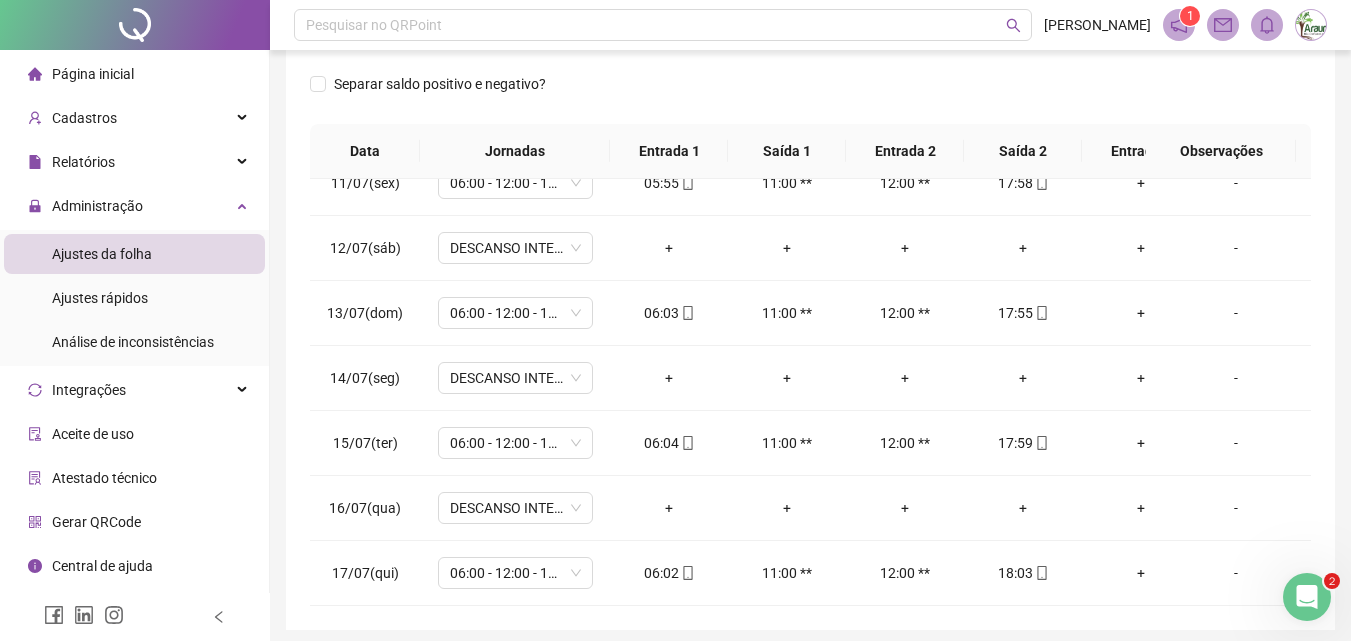 scroll, scrollTop: 381, scrollLeft: 0, axis: vertical 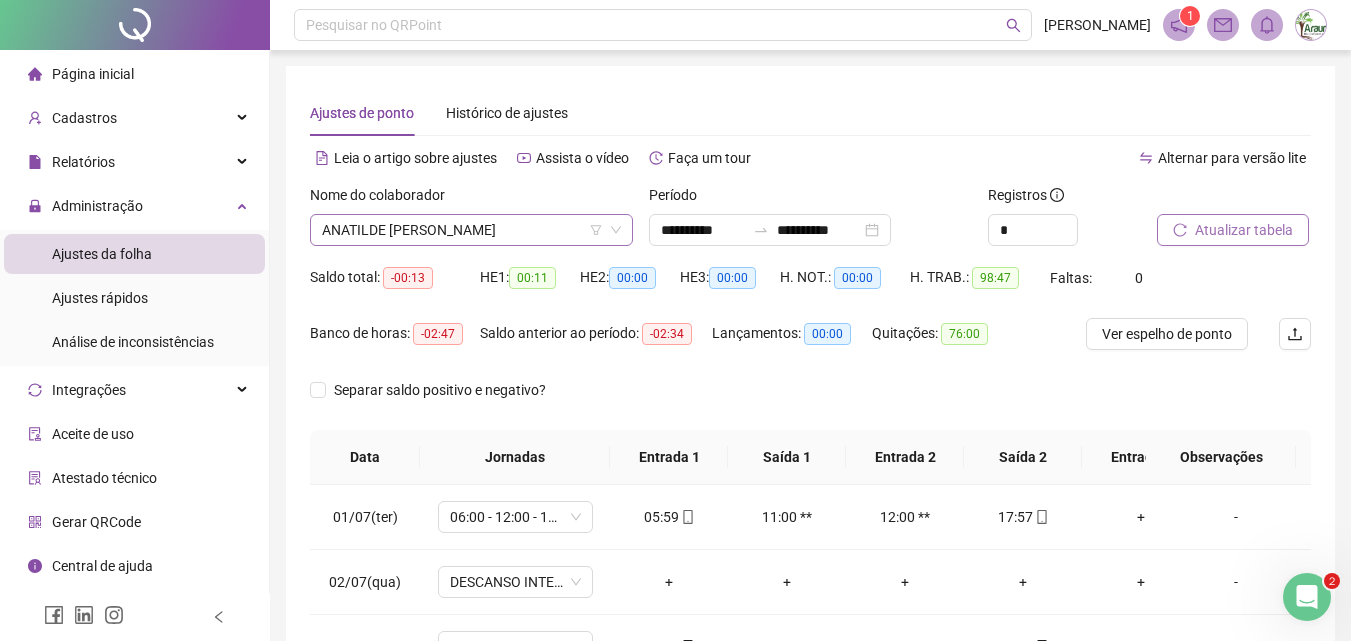 click on "ANATILDE BORGES DA SILVA ALENCAR" at bounding box center (471, 230) 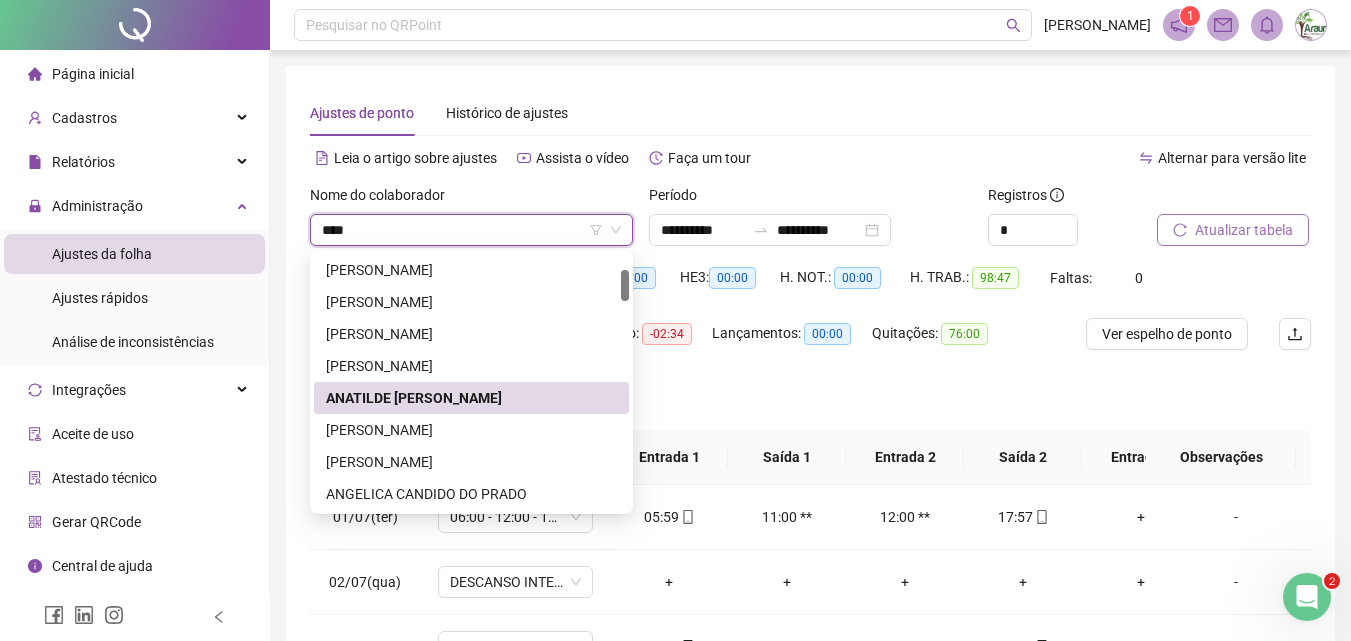 scroll, scrollTop: 32, scrollLeft: 0, axis: vertical 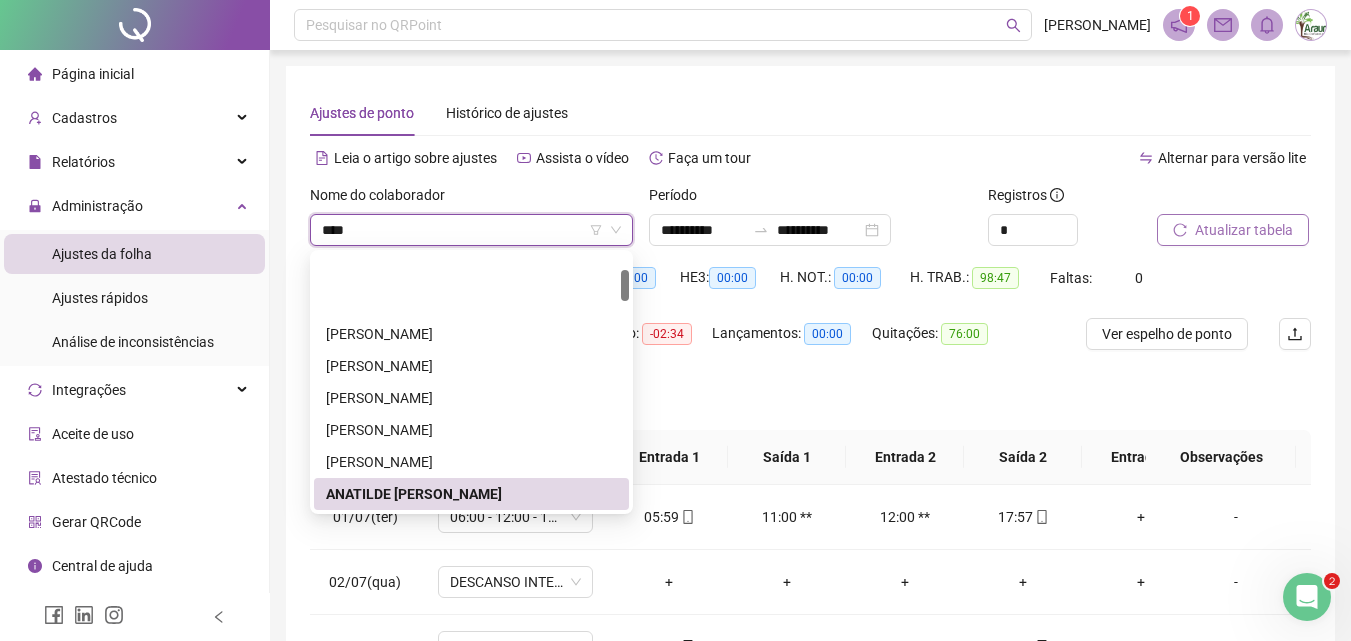 type on "*****" 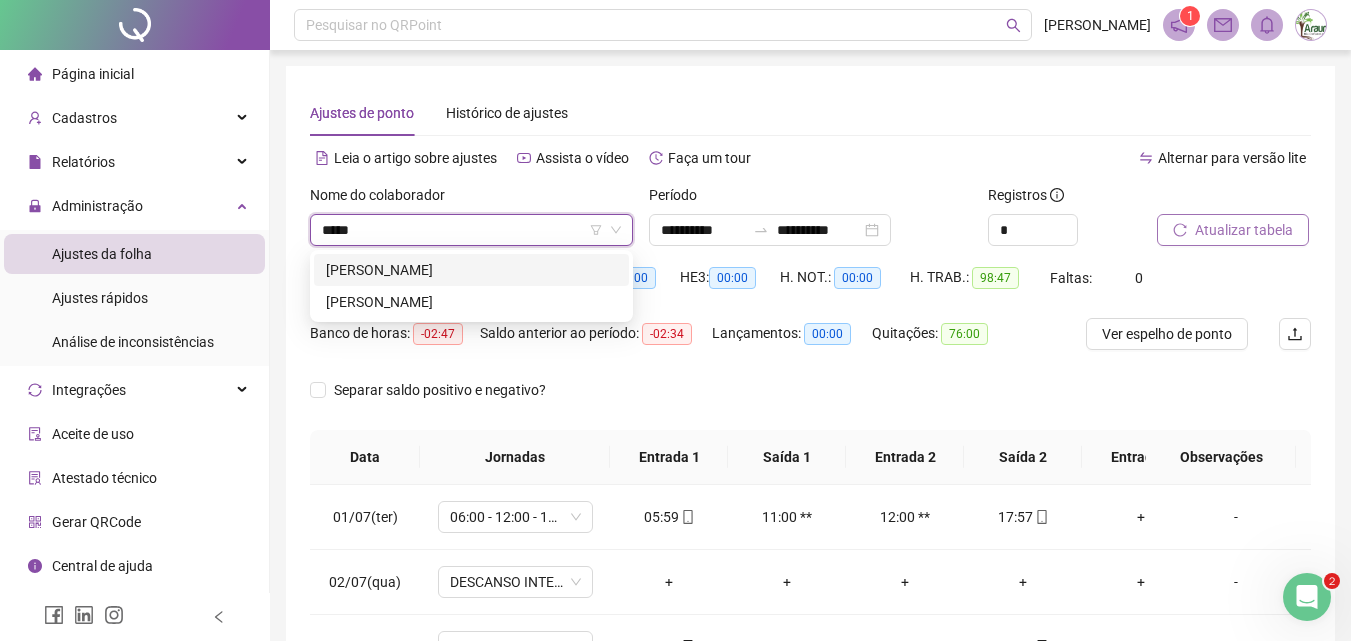 scroll, scrollTop: 0, scrollLeft: 0, axis: both 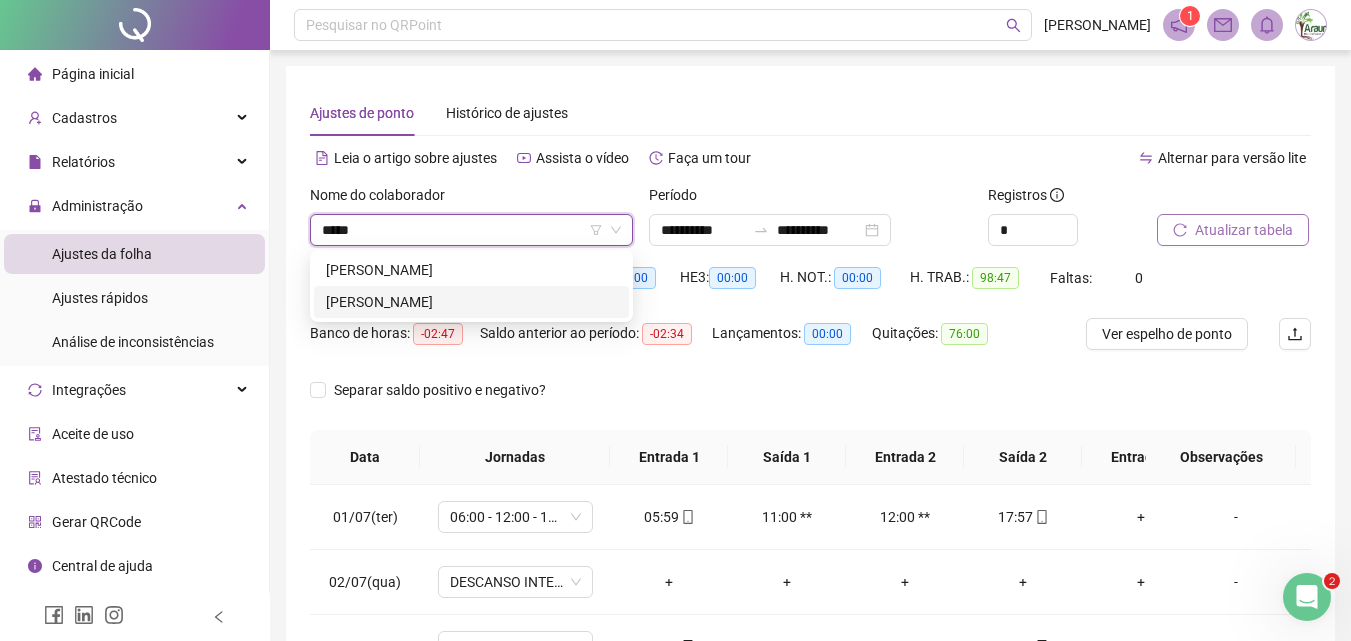 click on "ANA PRISCILA ROCHA FLORENTINO" at bounding box center [471, 302] 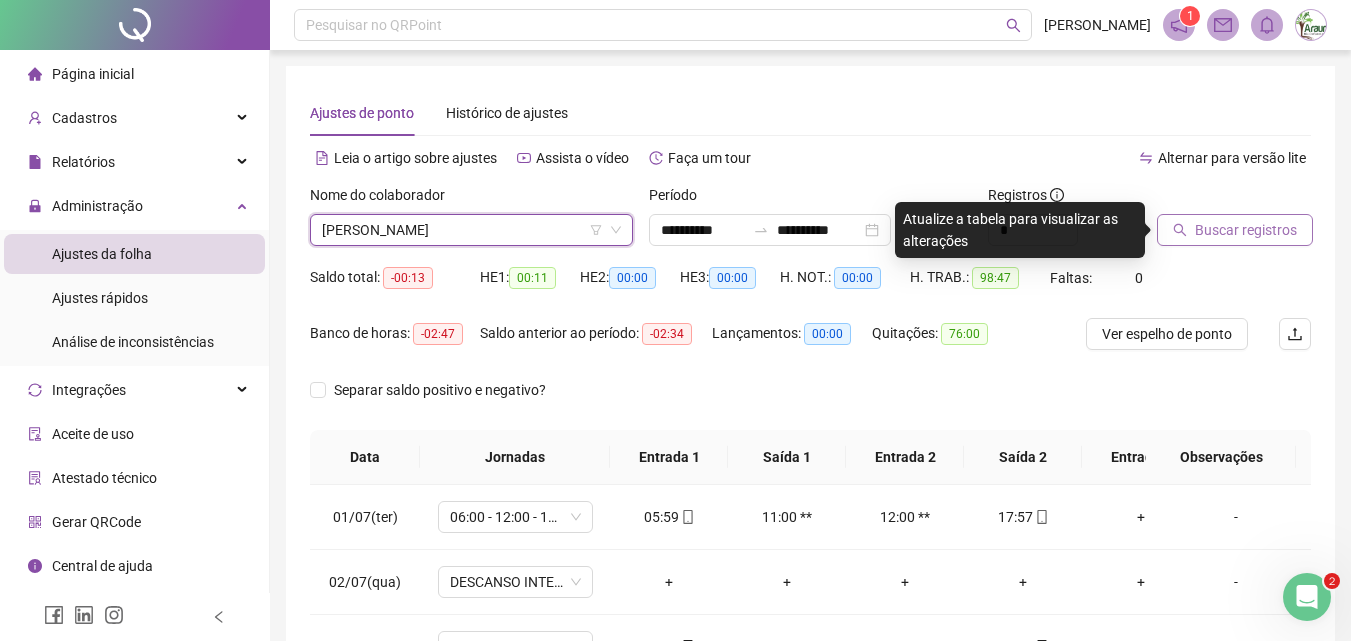 click on "Buscar registros" at bounding box center (1235, 230) 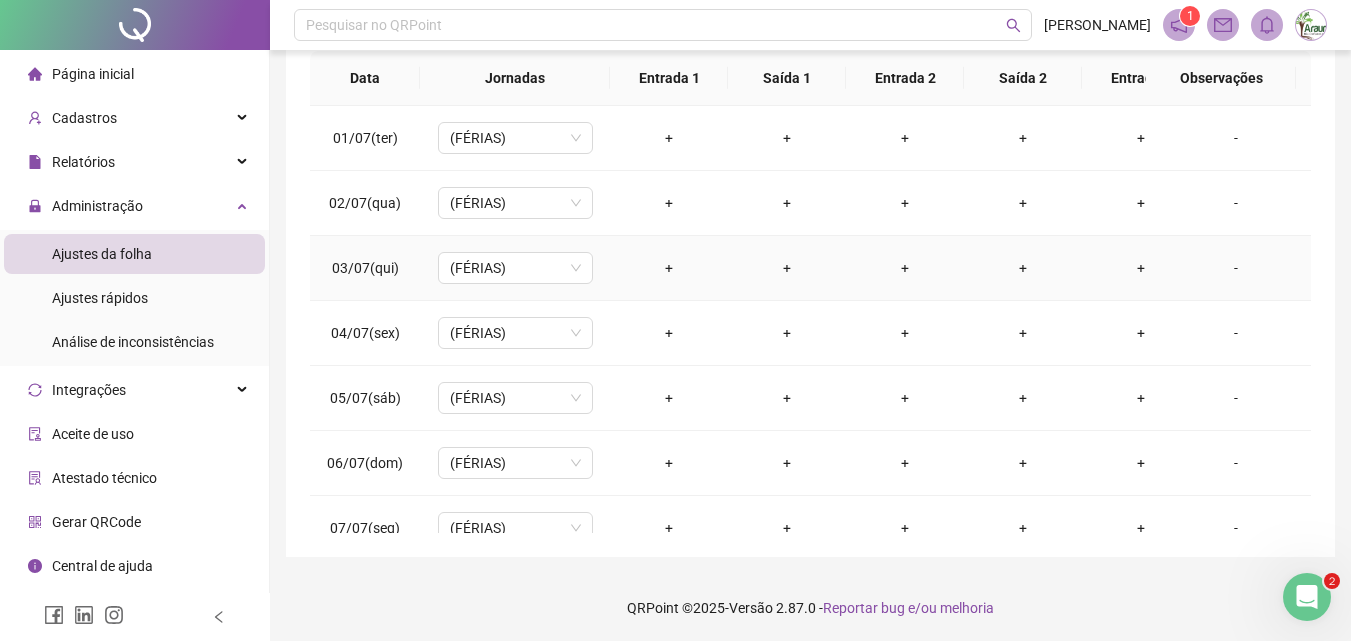 scroll, scrollTop: 381, scrollLeft: 0, axis: vertical 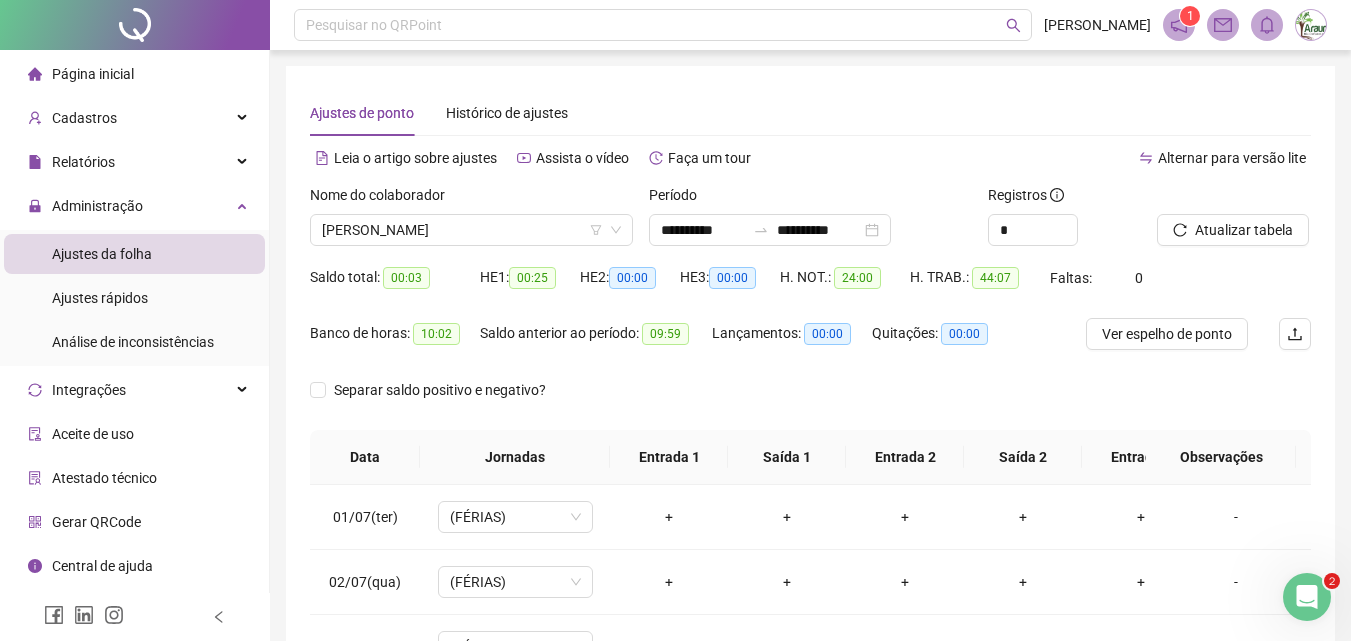 click on "Ajustes da folha" at bounding box center (102, 254) 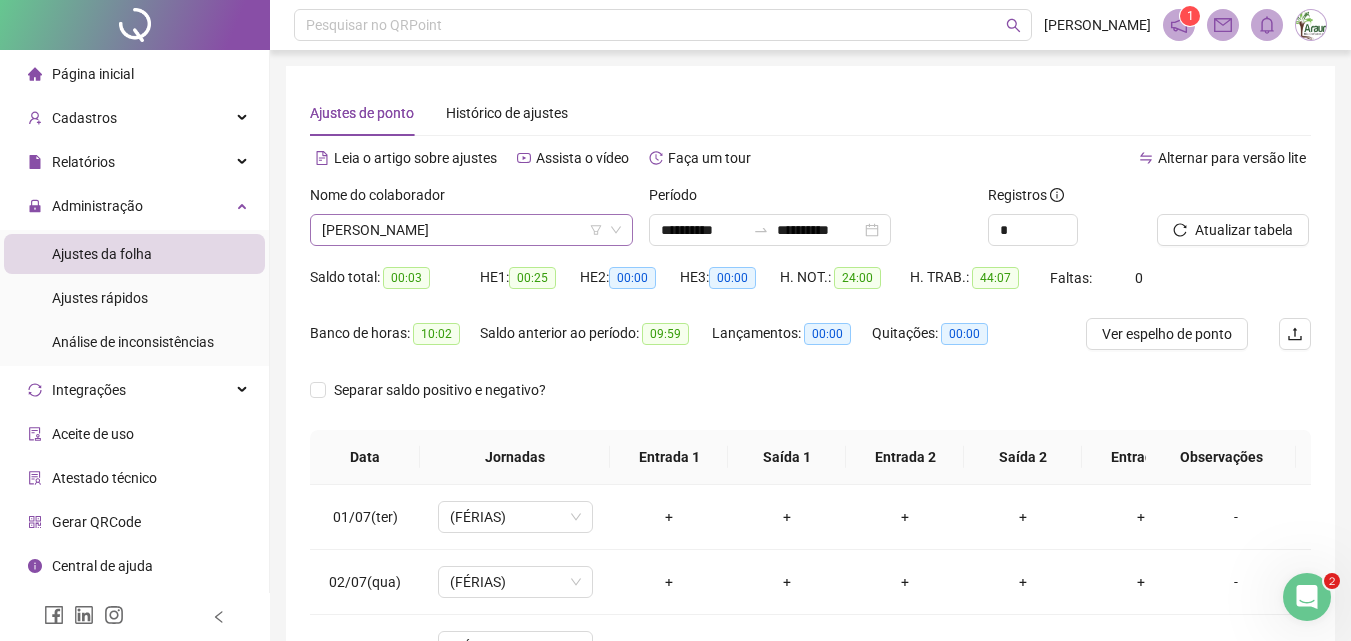 click on "ANA PRISCILA ROCHA FLORENTINO" at bounding box center [471, 230] 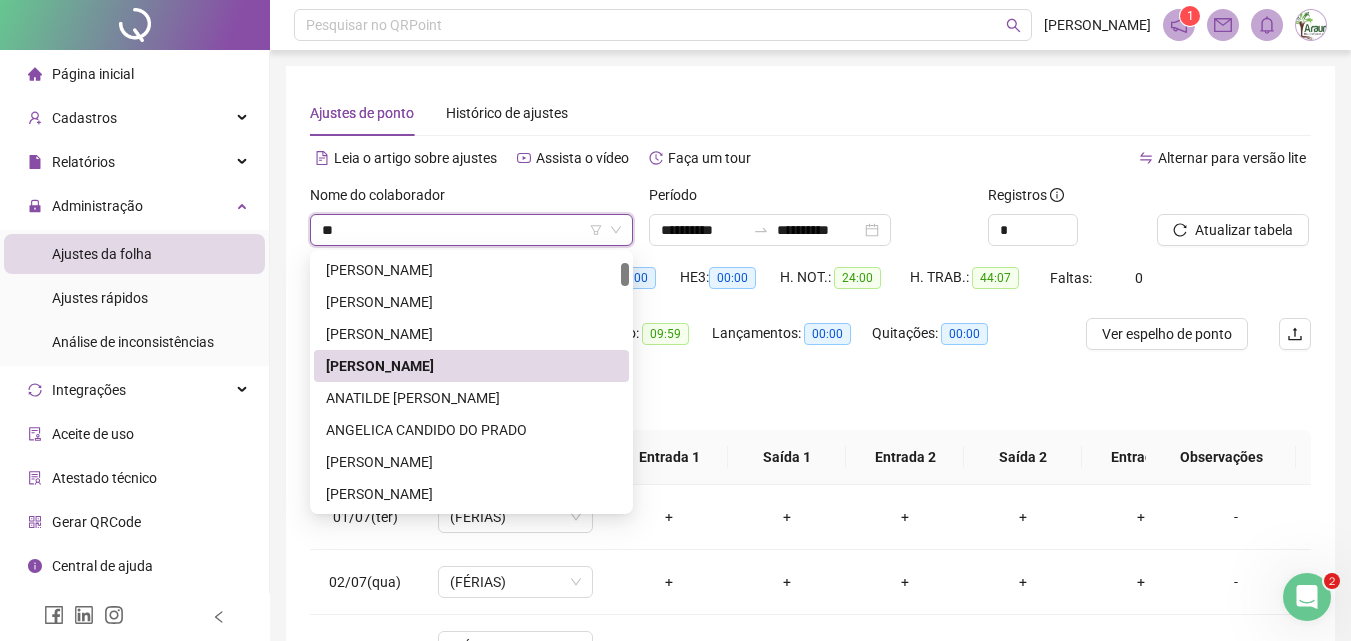 scroll, scrollTop: 0, scrollLeft: 0, axis: both 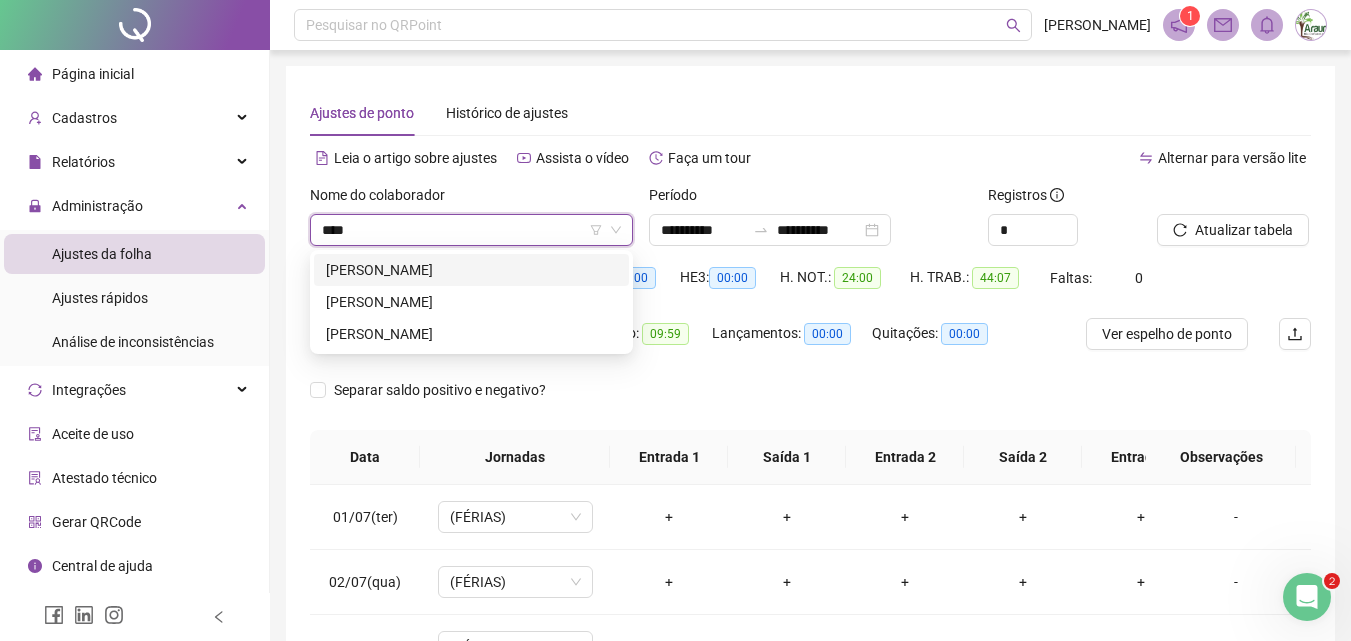 type on "*****" 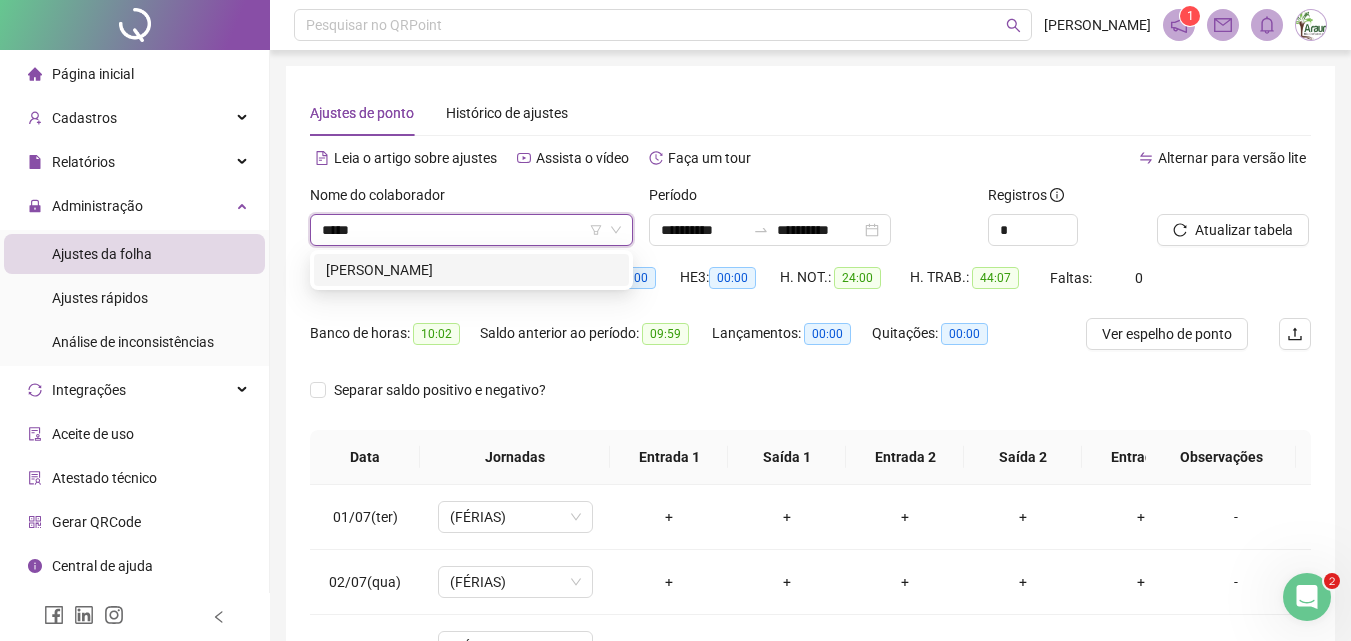 click on "CLARA RODRIGUES PORTILHO" at bounding box center (471, 270) 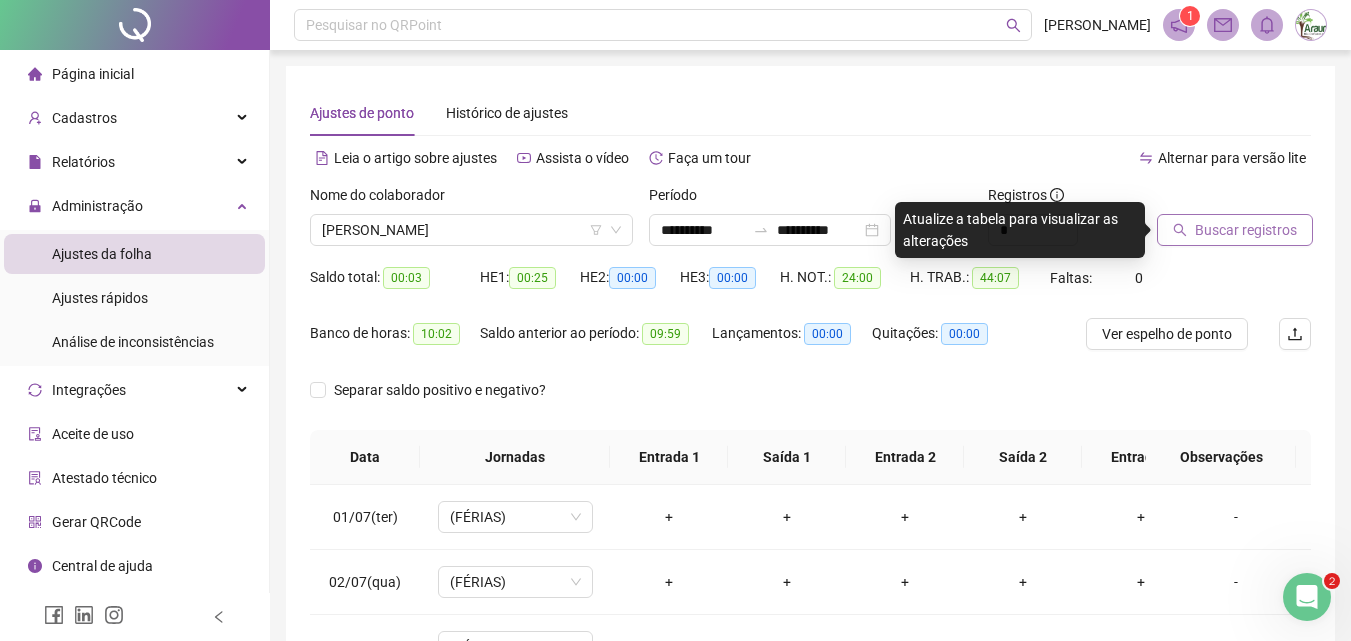 click on "Buscar registros" at bounding box center (1246, 230) 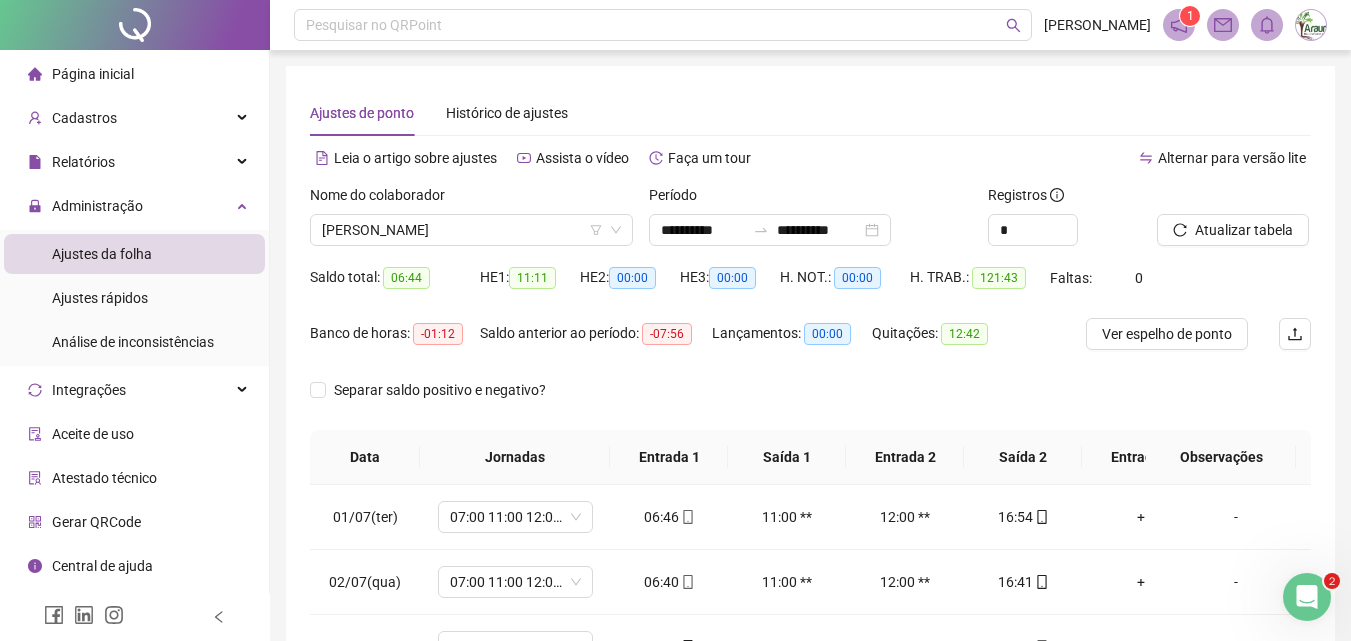 scroll, scrollTop: 381, scrollLeft: 0, axis: vertical 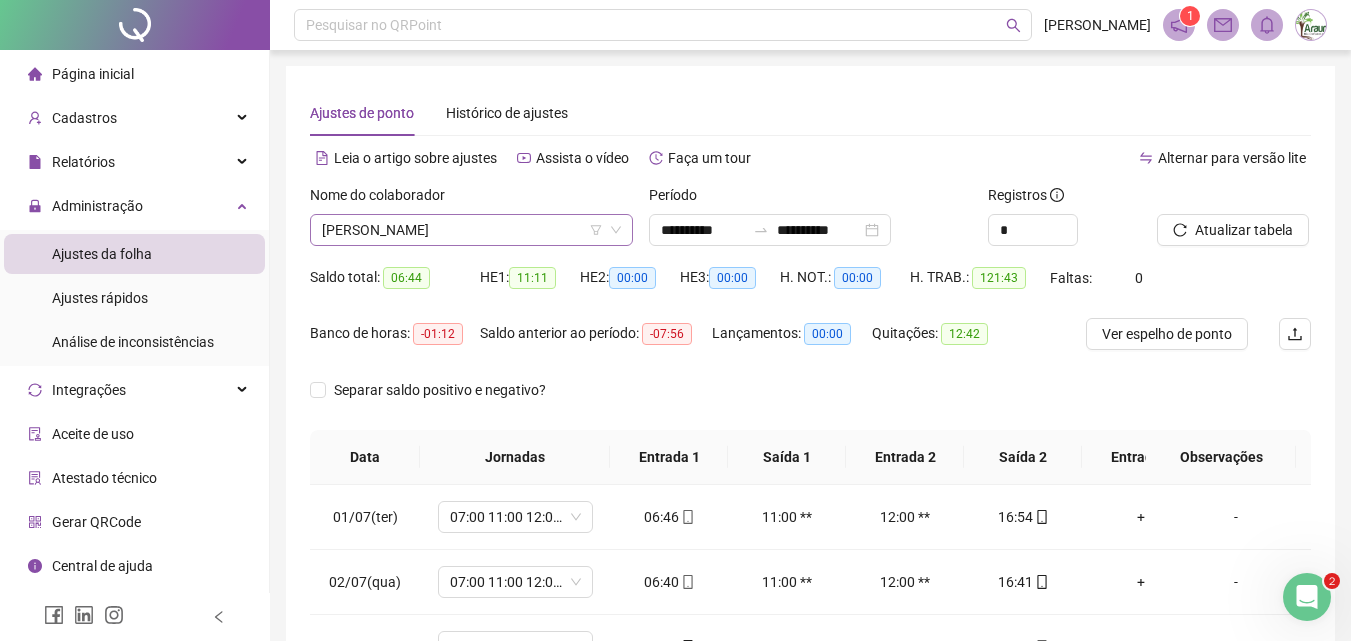 click on "CLARA RODRIGUES PORTILHO" at bounding box center [471, 230] 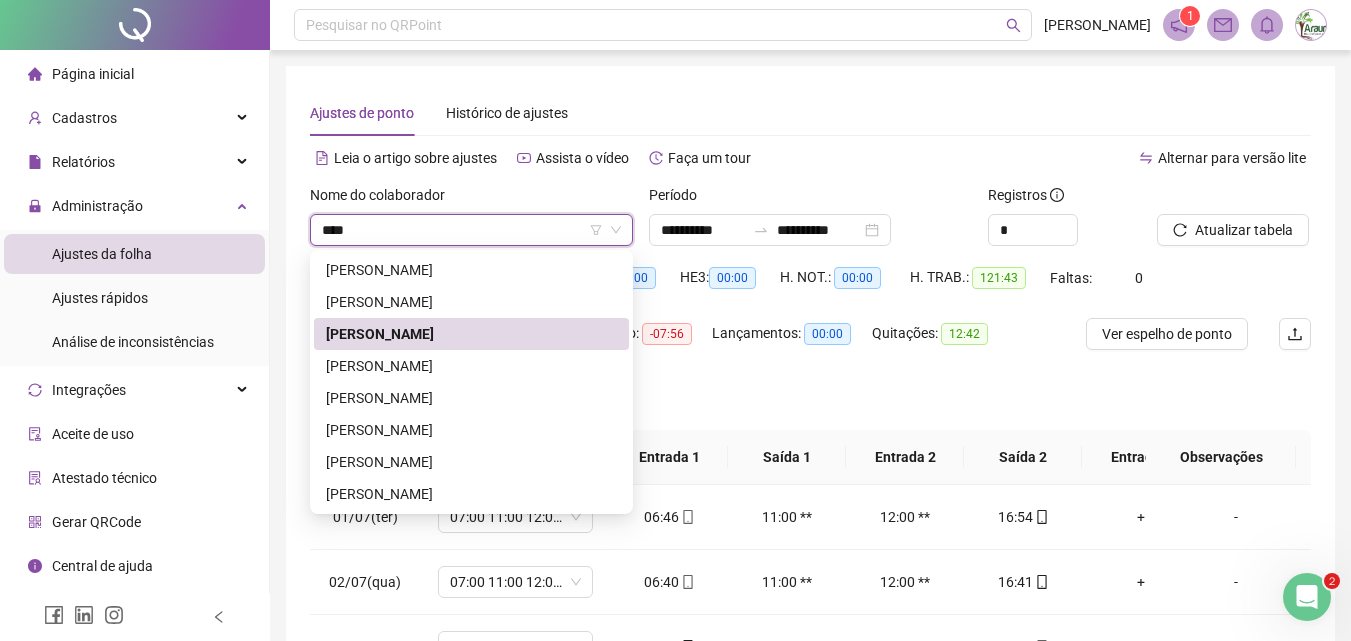 scroll, scrollTop: 0, scrollLeft: 0, axis: both 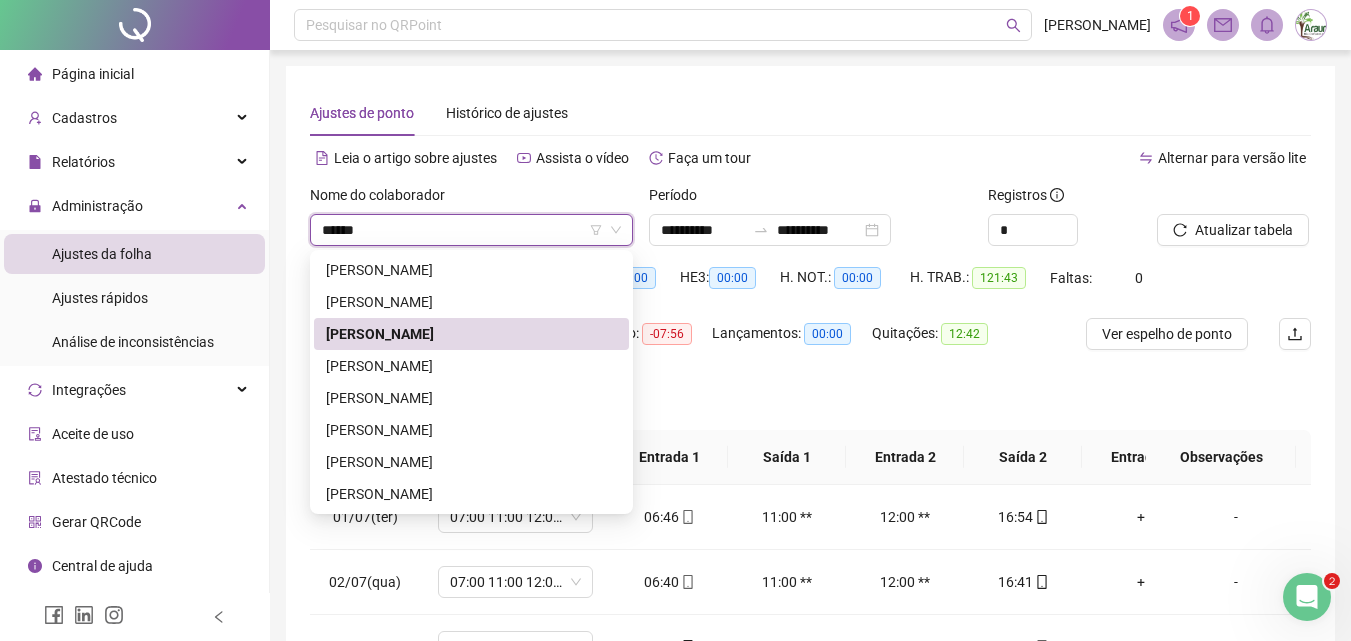 type on "*******" 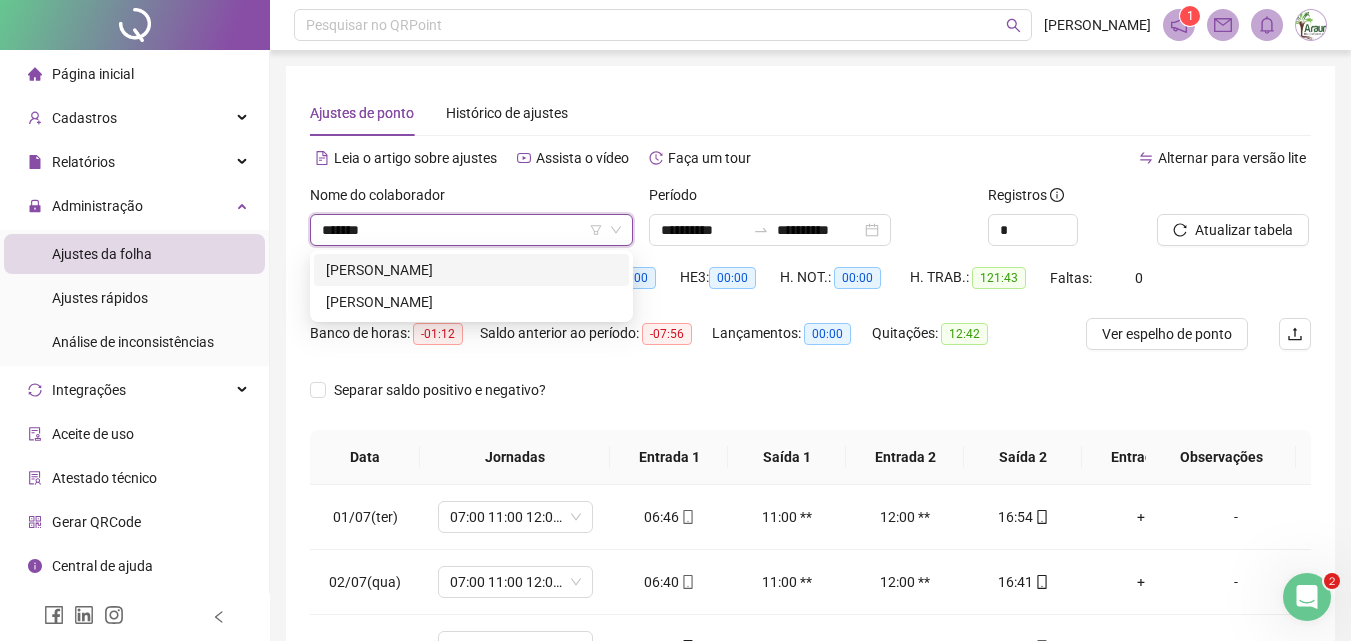 click on "RODRIGO VILAGRA MARQUES" at bounding box center (471, 302) 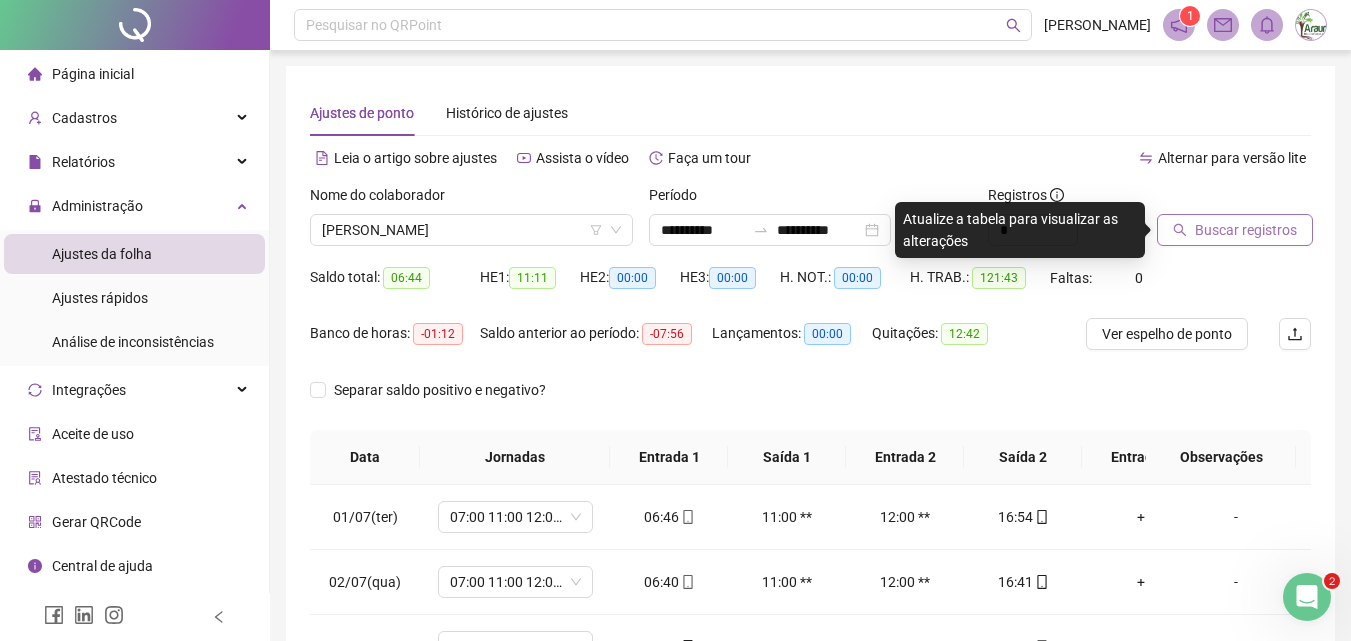 click on "Buscar registros" at bounding box center [1246, 230] 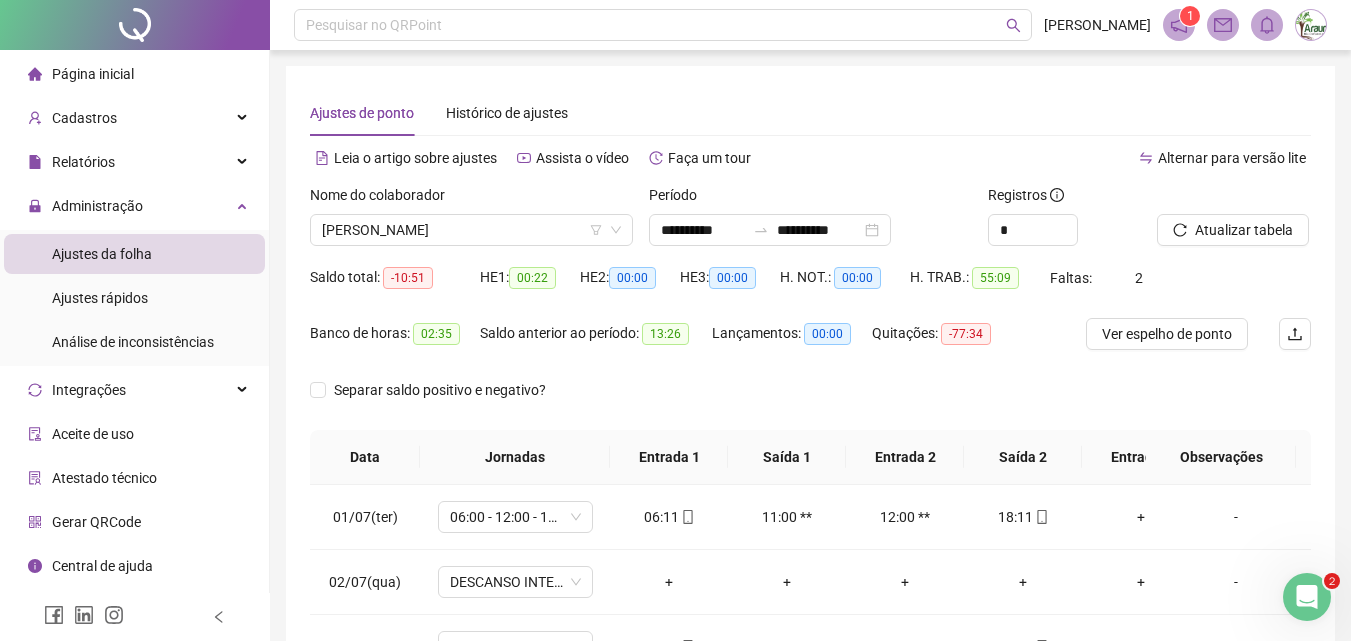 scroll, scrollTop: 300, scrollLeft: 0, axis: vertical 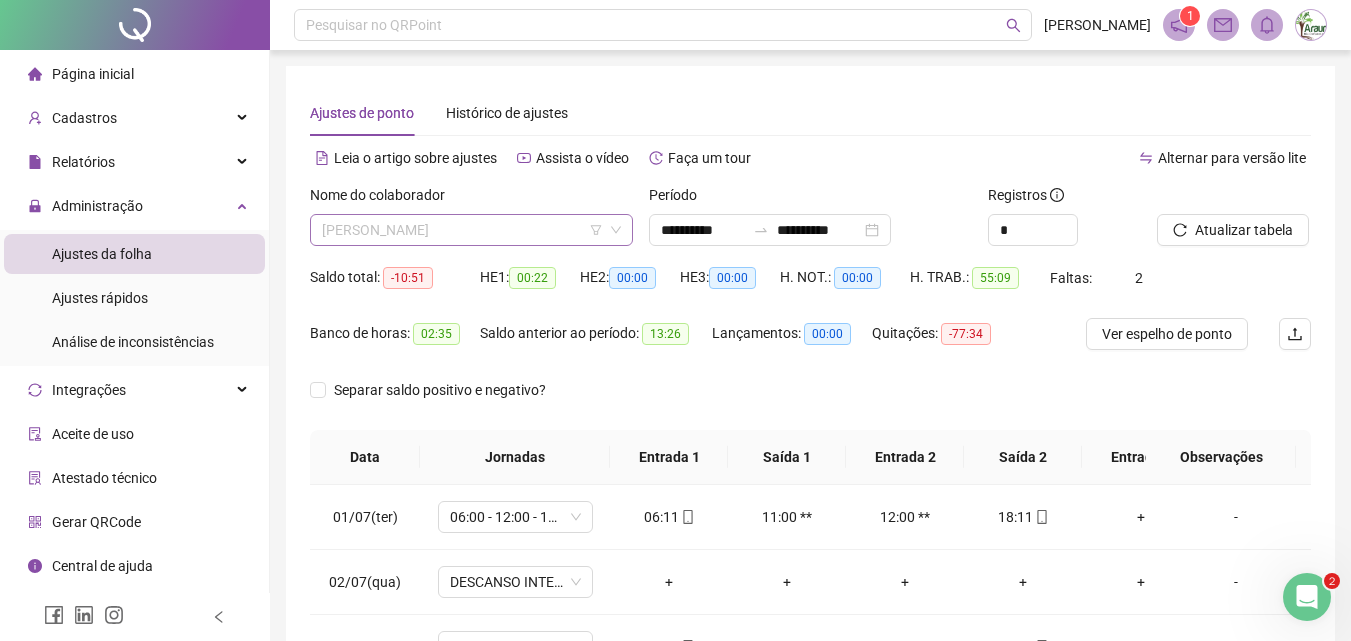 click on "RODRIGO VILAGRA MARQUES" at bounding box center (471, 230) 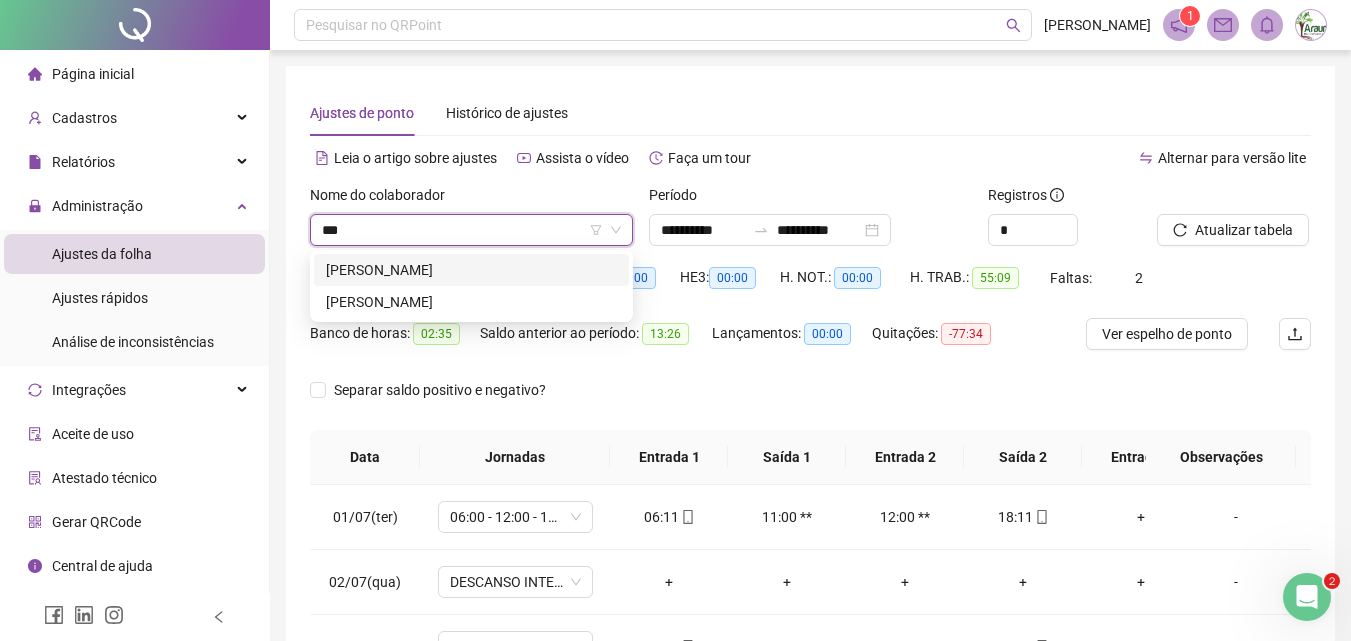 scroll, scrollTop: 0, scrollLeft: 0, axis: both 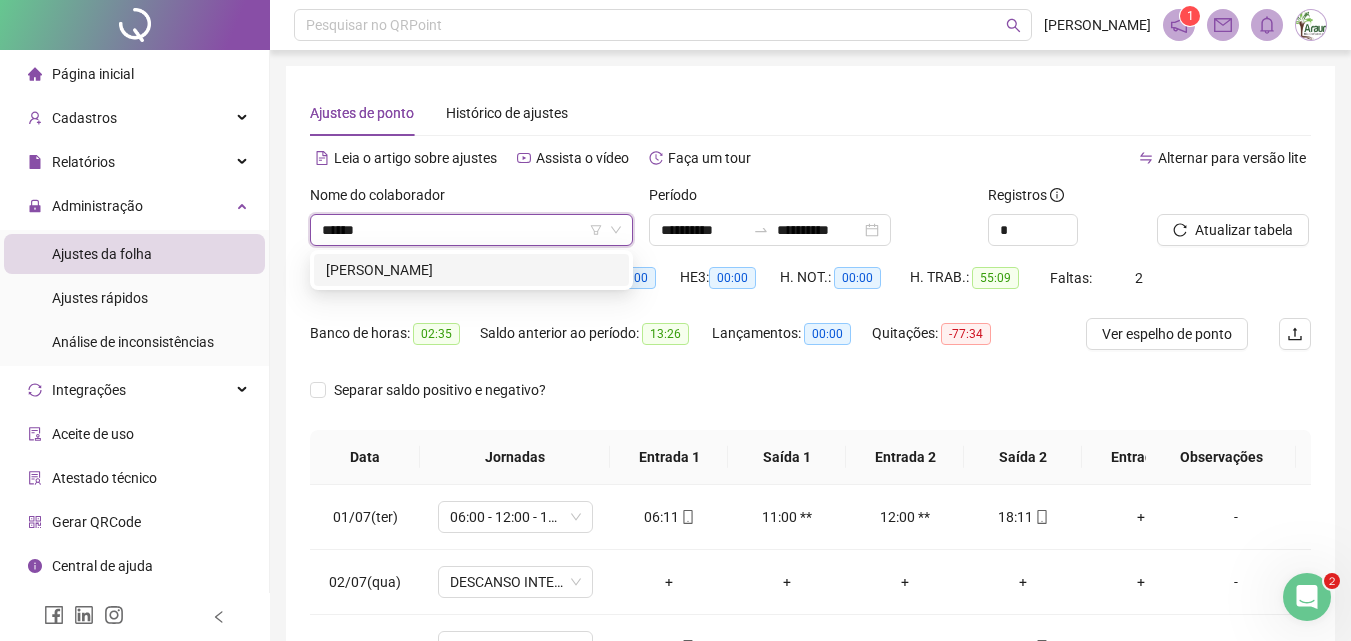 type on "*******" 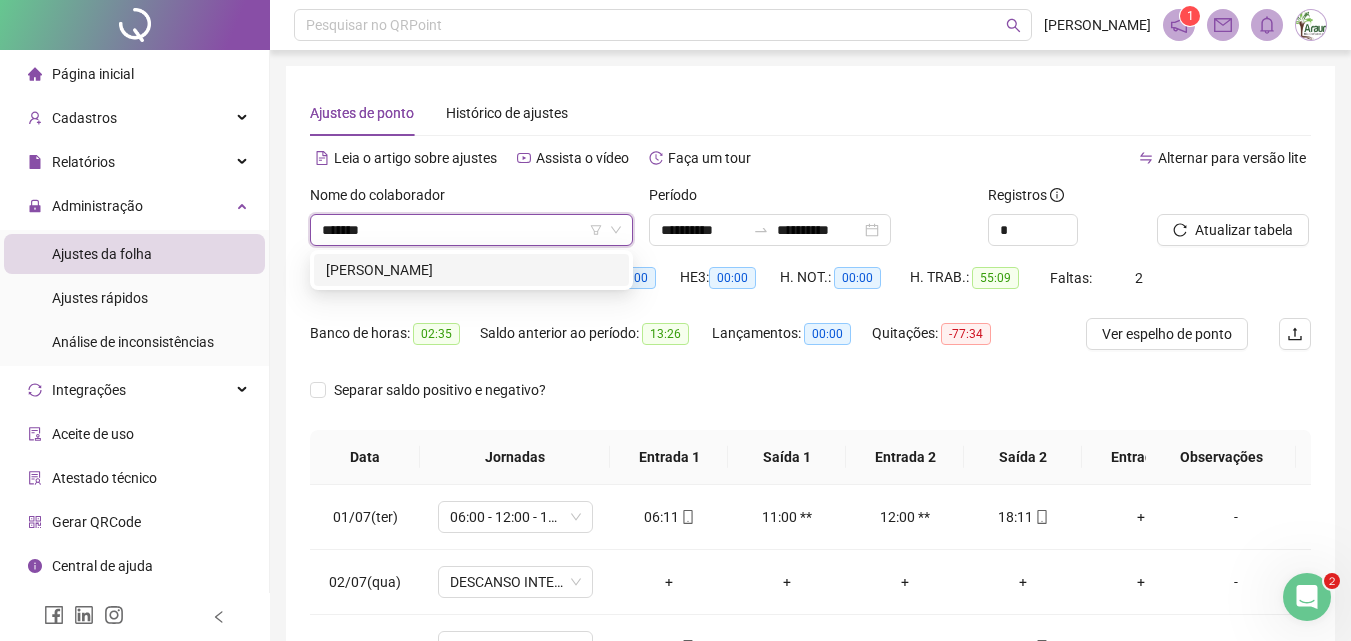 click on "CLEITON FREITAS LEMES" at bounding box center (471, 270) 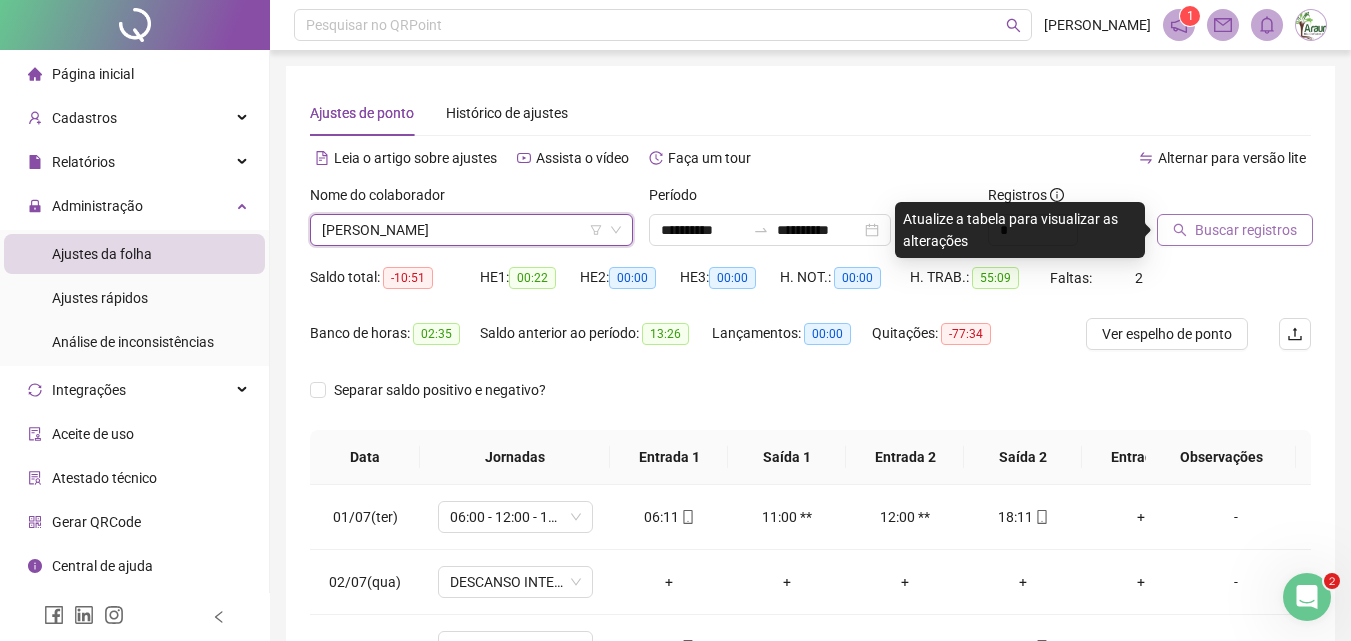 click on "Buscar registros" at bounding box center [1246, 230] 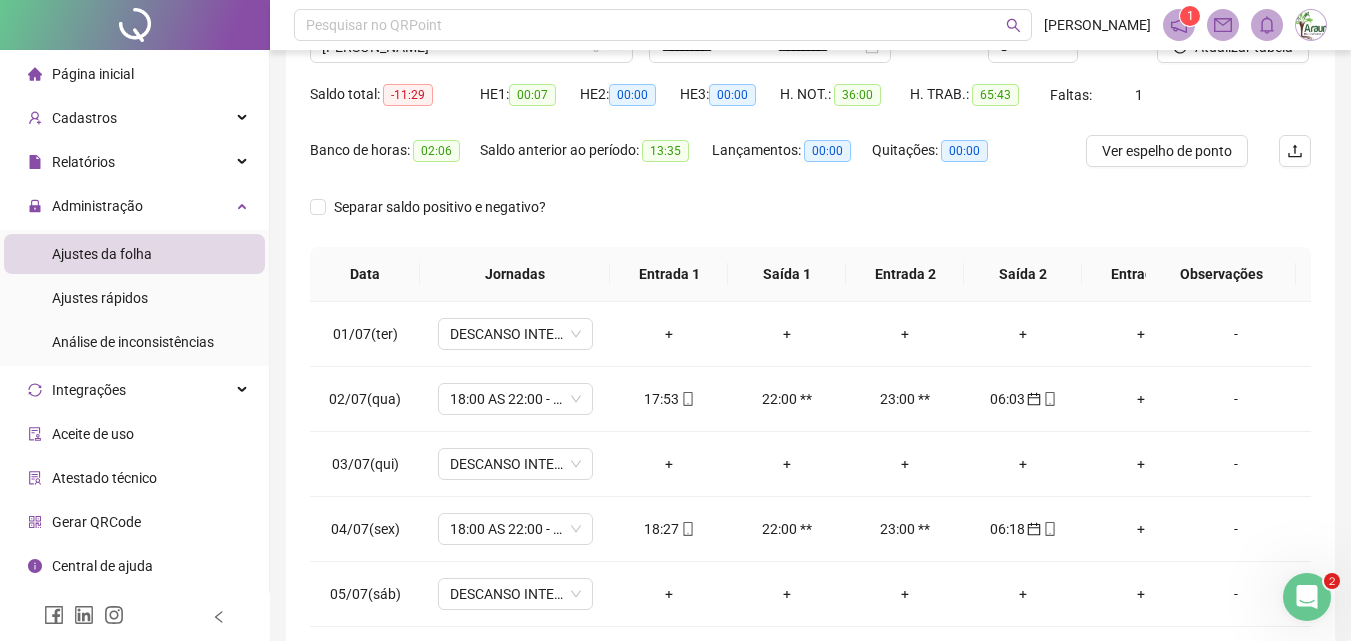 scroll, scrollTop: 200, scrollLeft: 0, axis: vertical 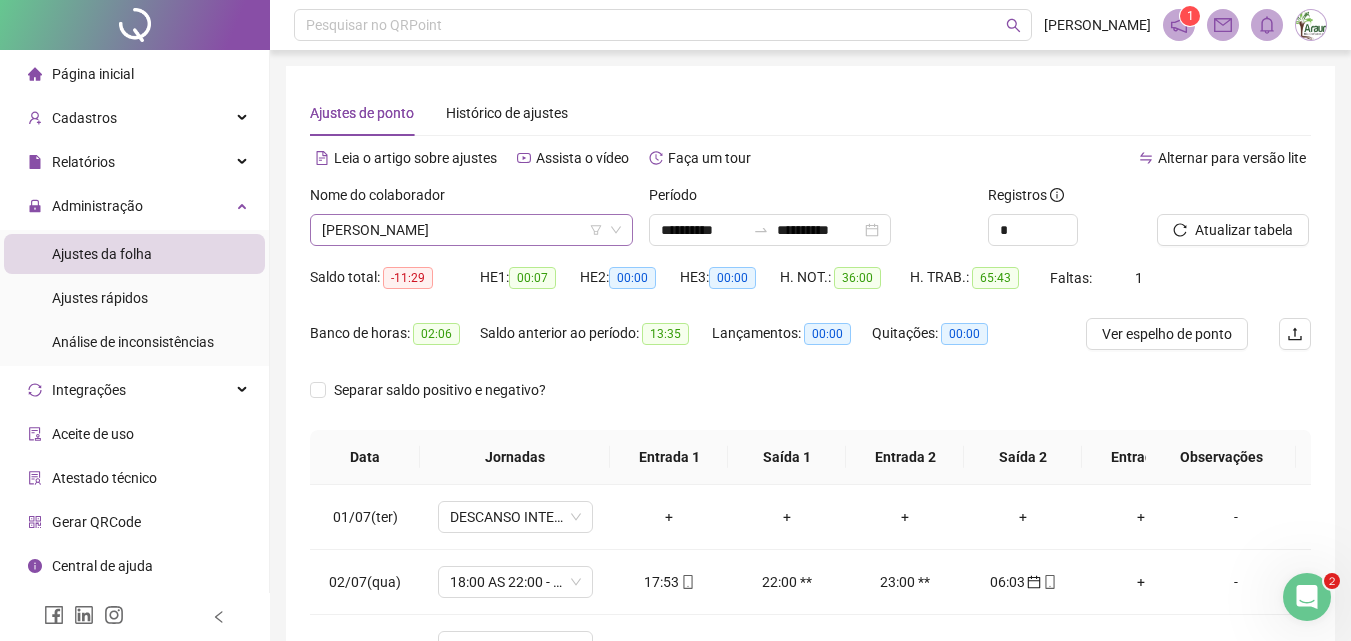 click on "CLEITON FREITAS LEMES" at bounding box center (471, 230) 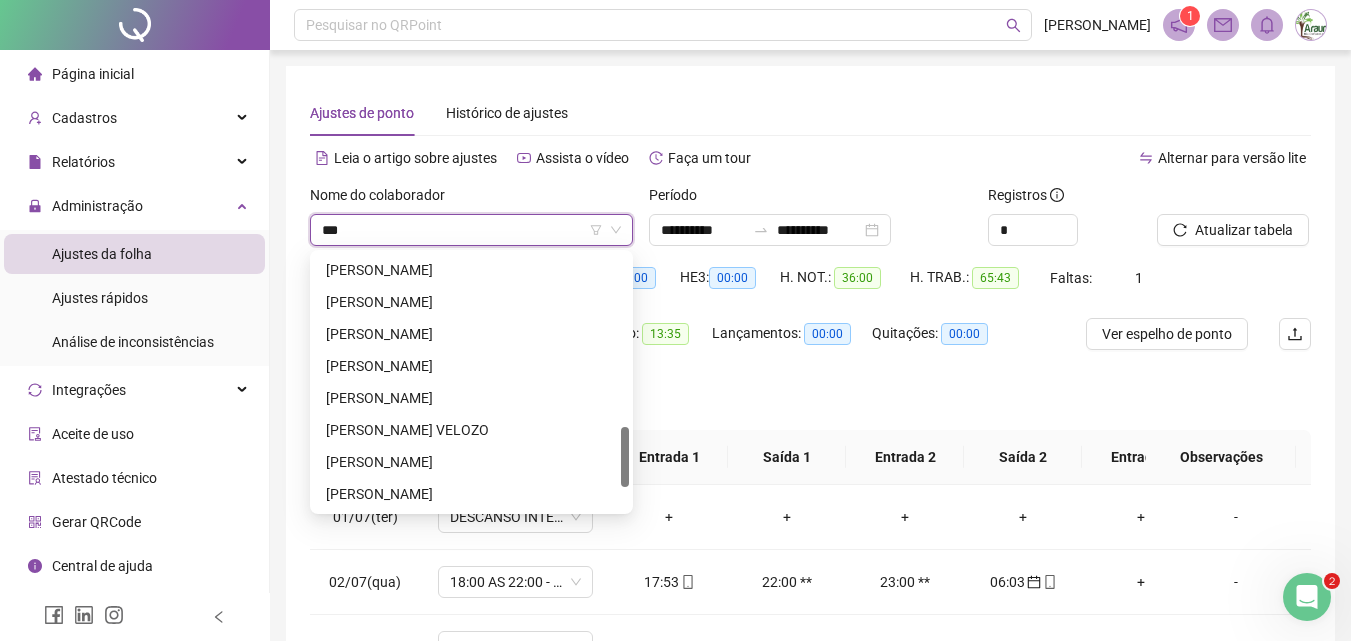scroll, scrollTop: 0, scrollLeft: 0, axis: both 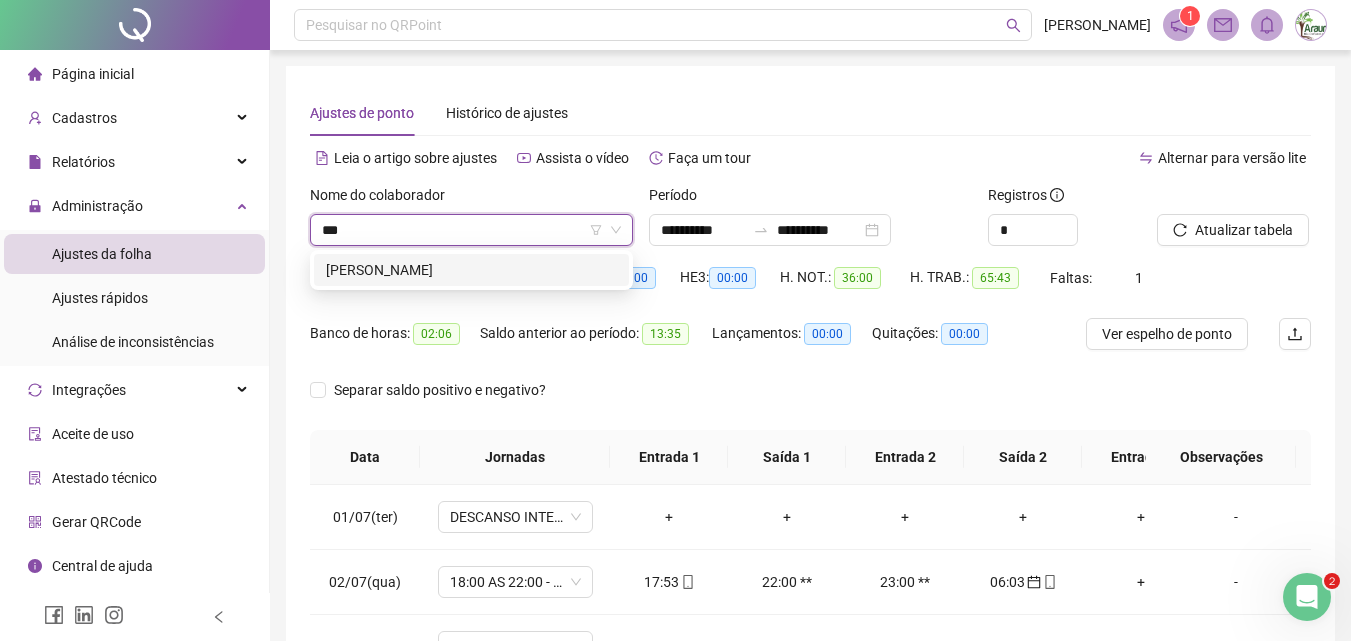 type on "****" 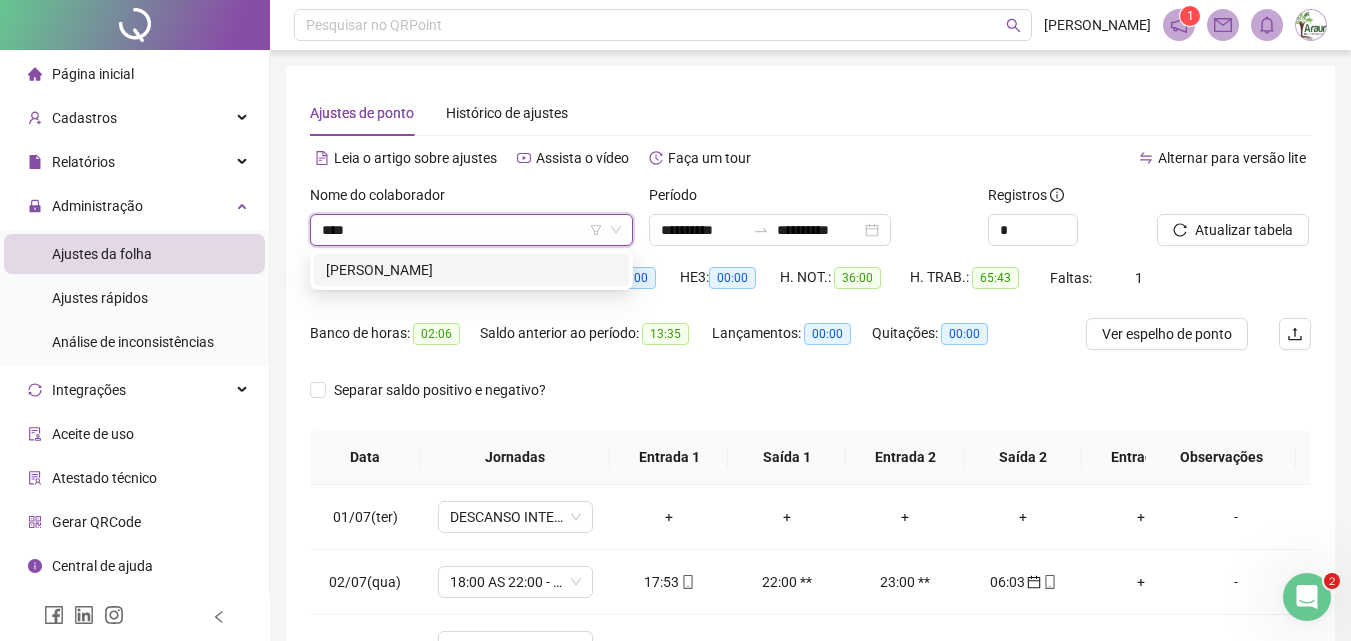 click on "DORIVAL DORADO PAZ" at bounding box center (471, 270) 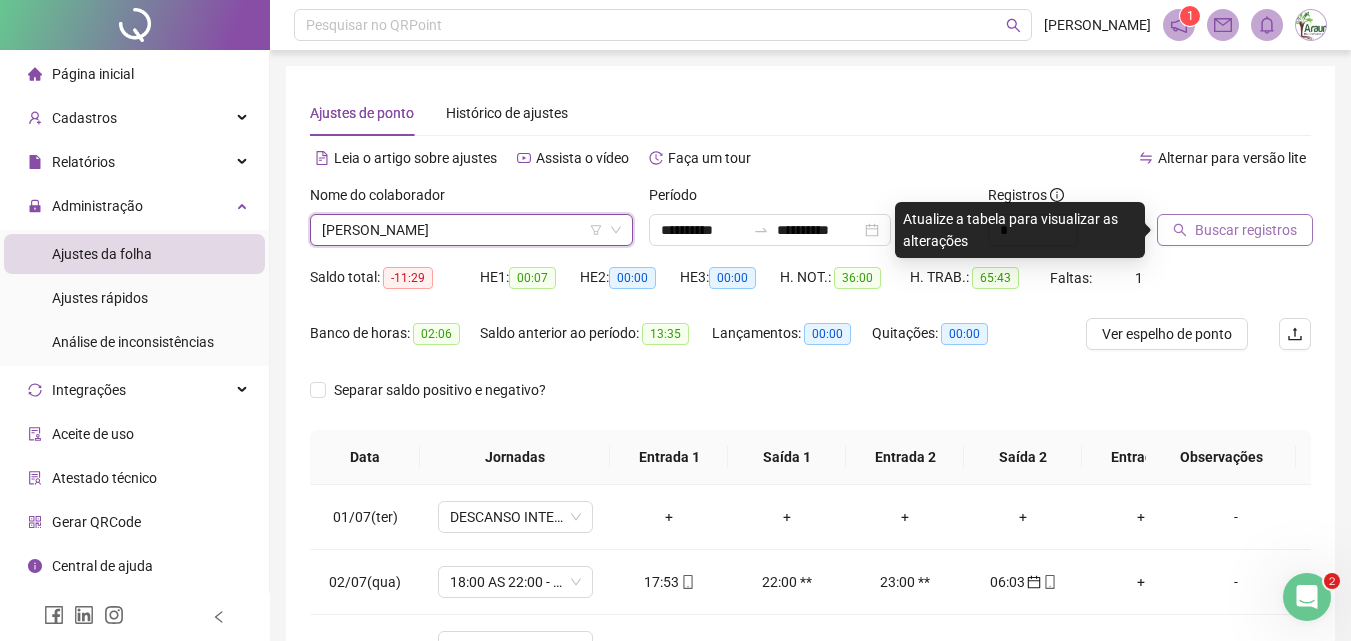 click on "Buscar registros" at bounding box center [1246, 230] 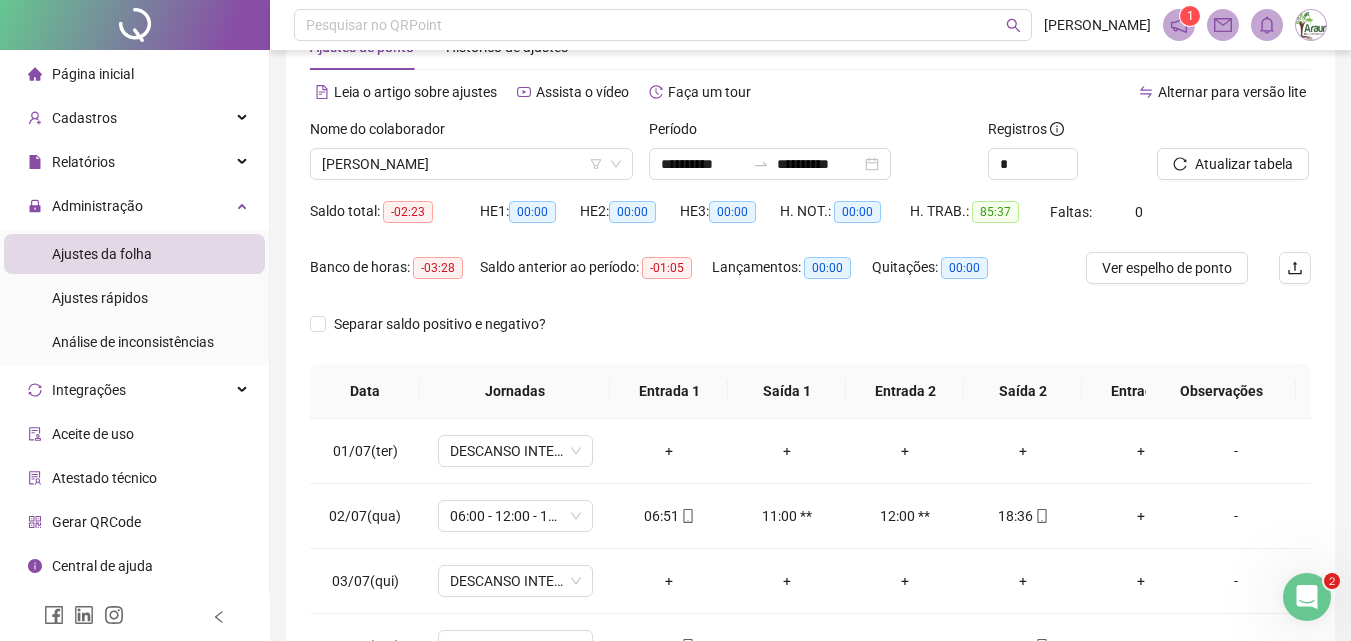 scroll, scrollTop: 100, scrollLeft: 0, axis: vertical 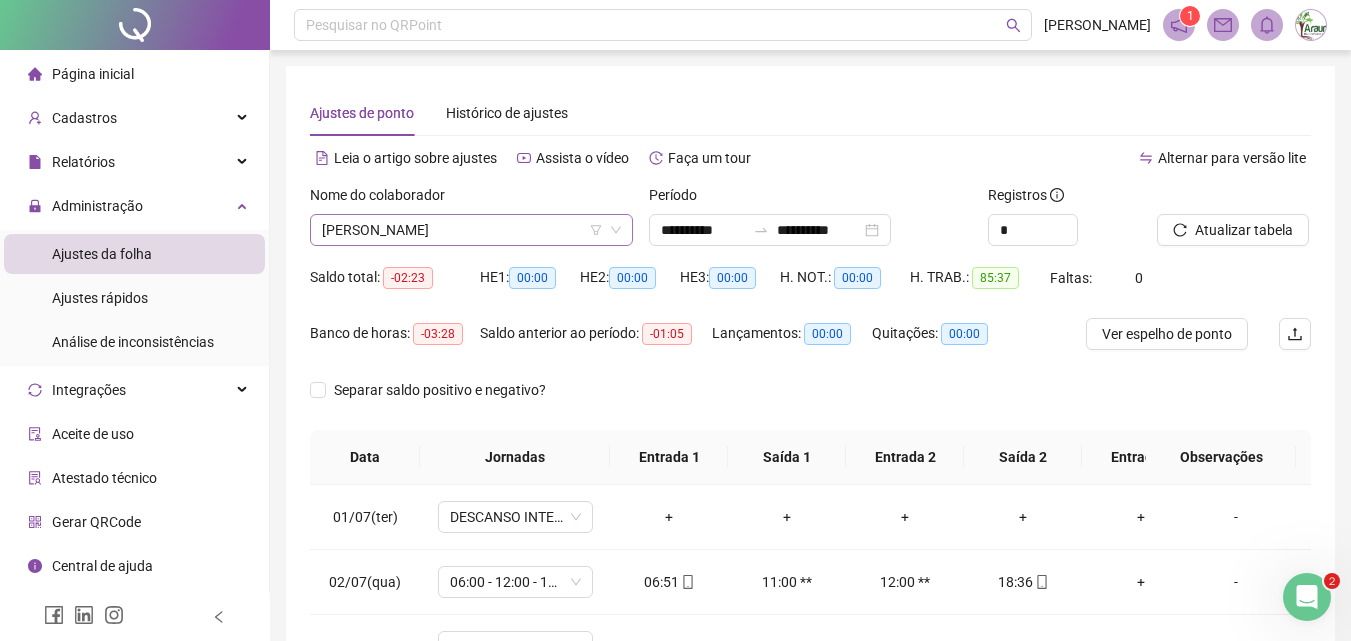 drag, startPoint x: 420, startPoint y: 233, endPoint x: 430, endPoint y: 239, distance: 11.661903 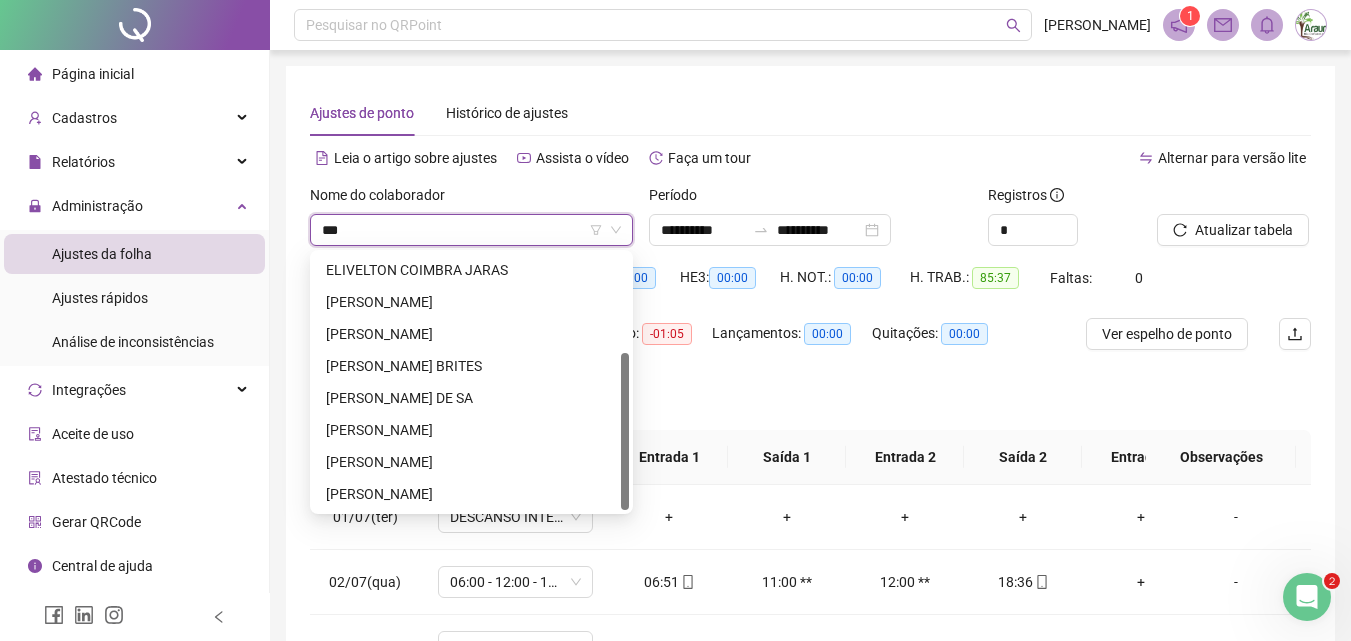 scroll, scrollTop: 0, scrollLeft: 0, axis: both 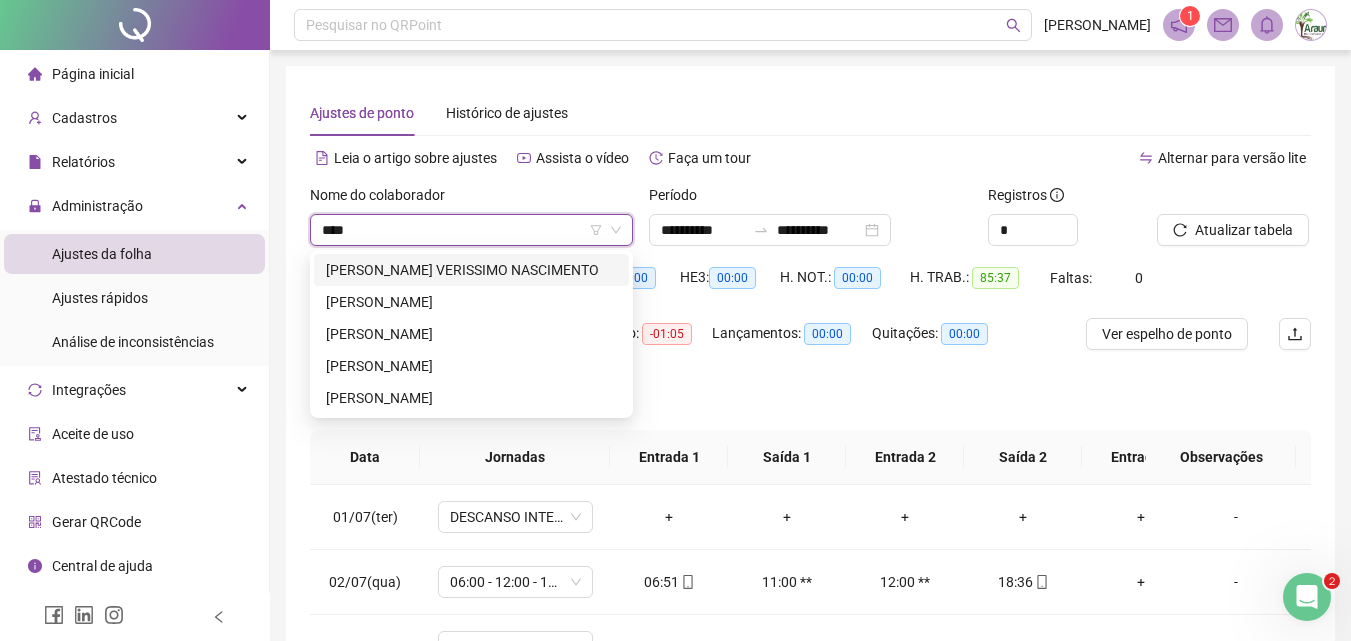 type on "*****" 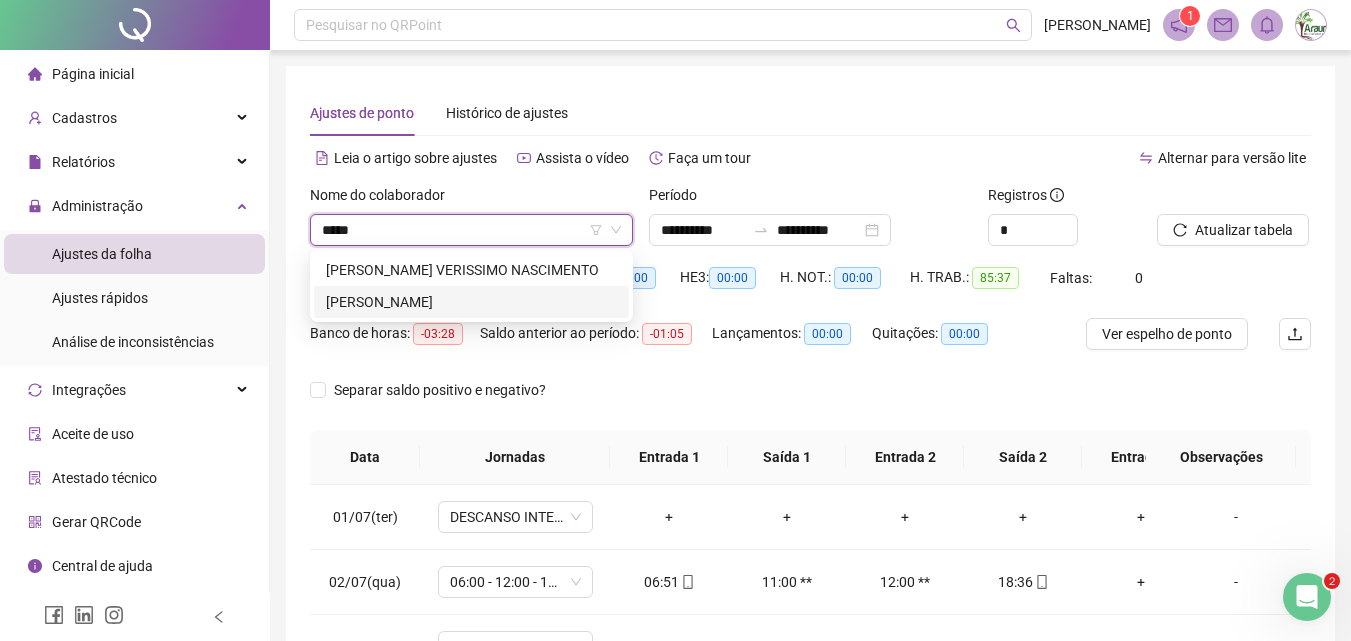 click on "SABRINA BRUNA DA SILVA COSTA" at bounding box center (471, 302) 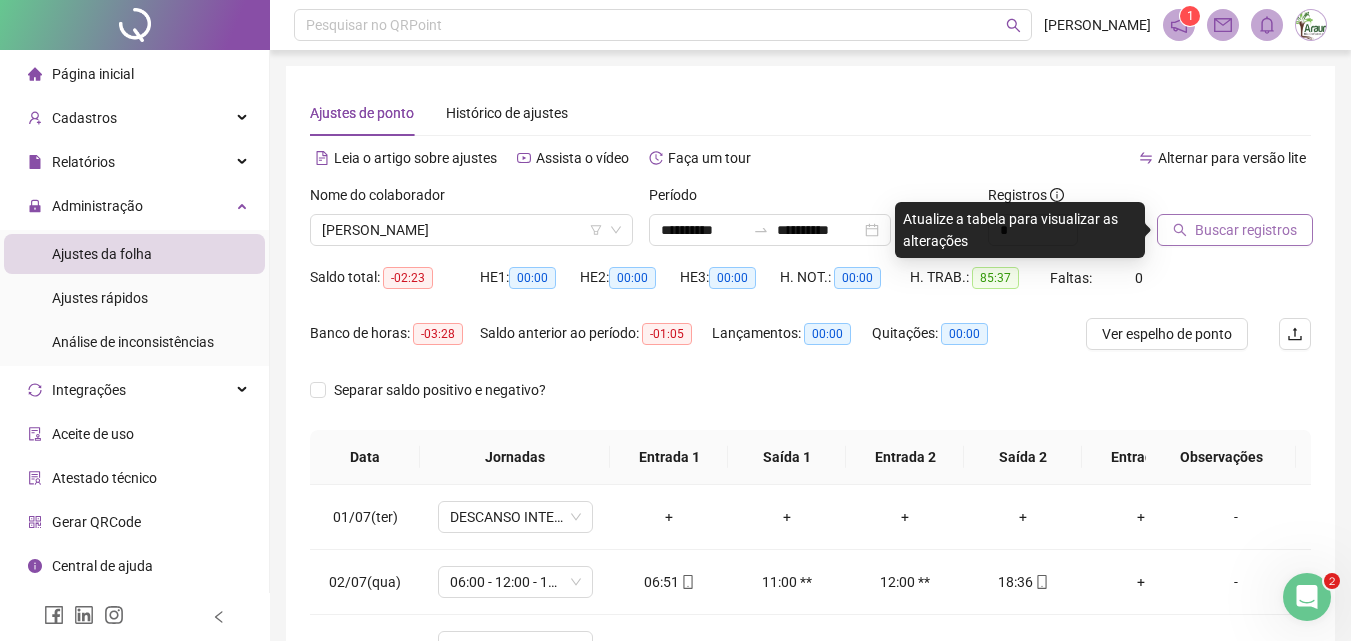 click on "Buscar registros" at bounding box center [1246, 230] 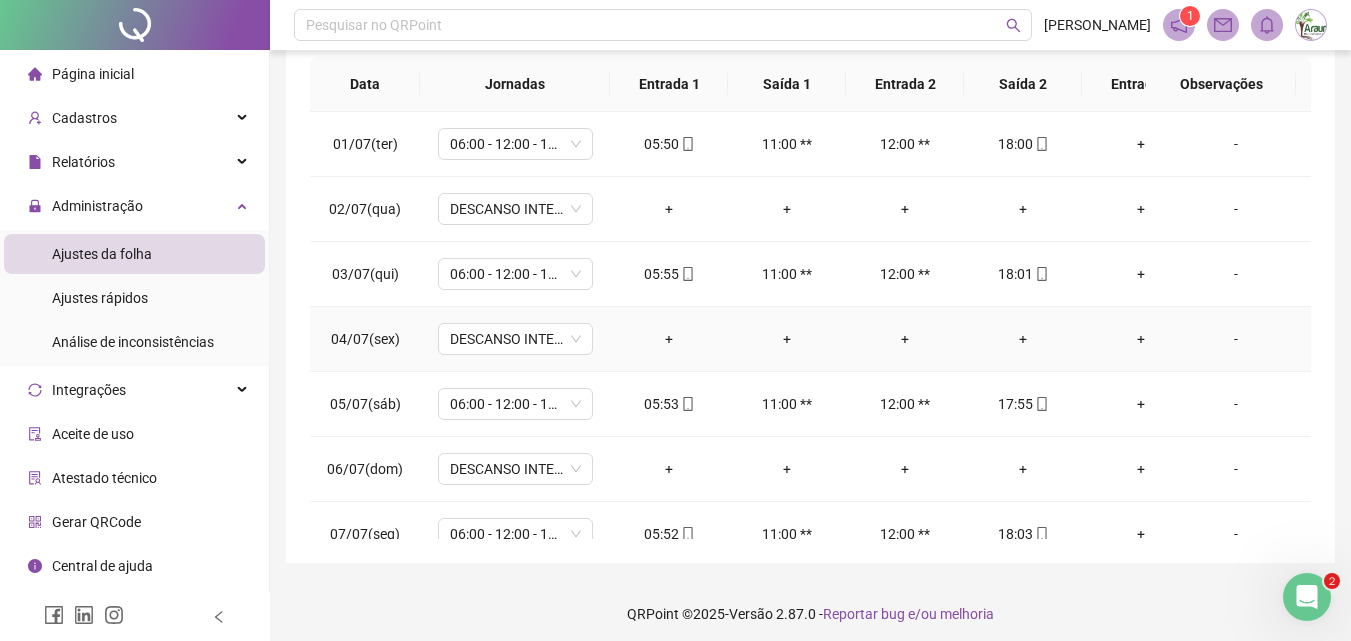 scroll, scrollTop: 381, scrollLeft: 0, axis: vertical 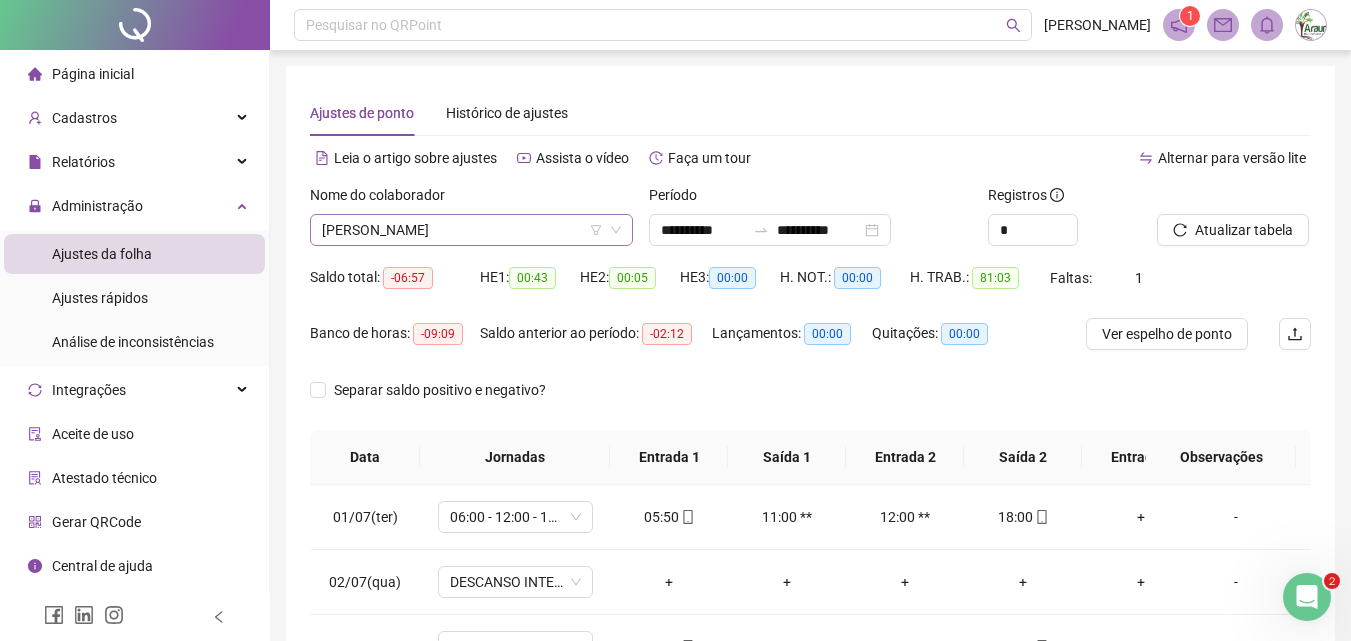 click on "SABRINA BRUNA DA SILVA COSTA" at bounding box center [471, 230] 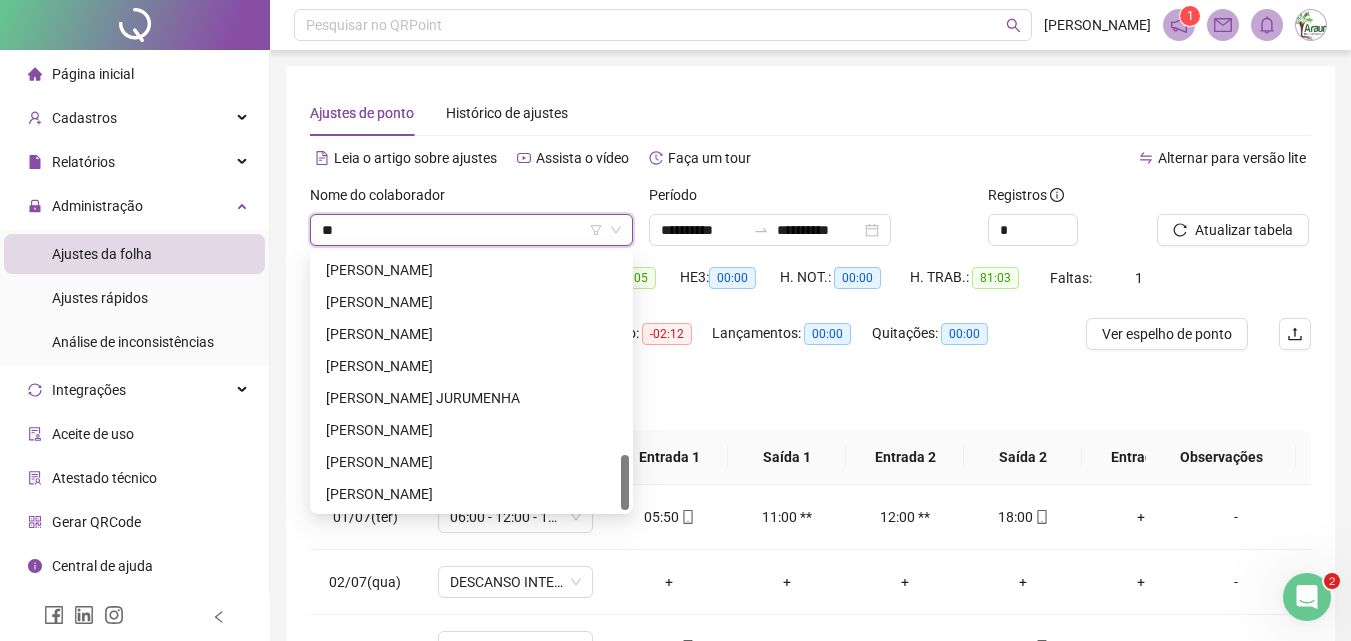 scroll, scrollTop: 64, scrollLeft: 0, axis: vertical 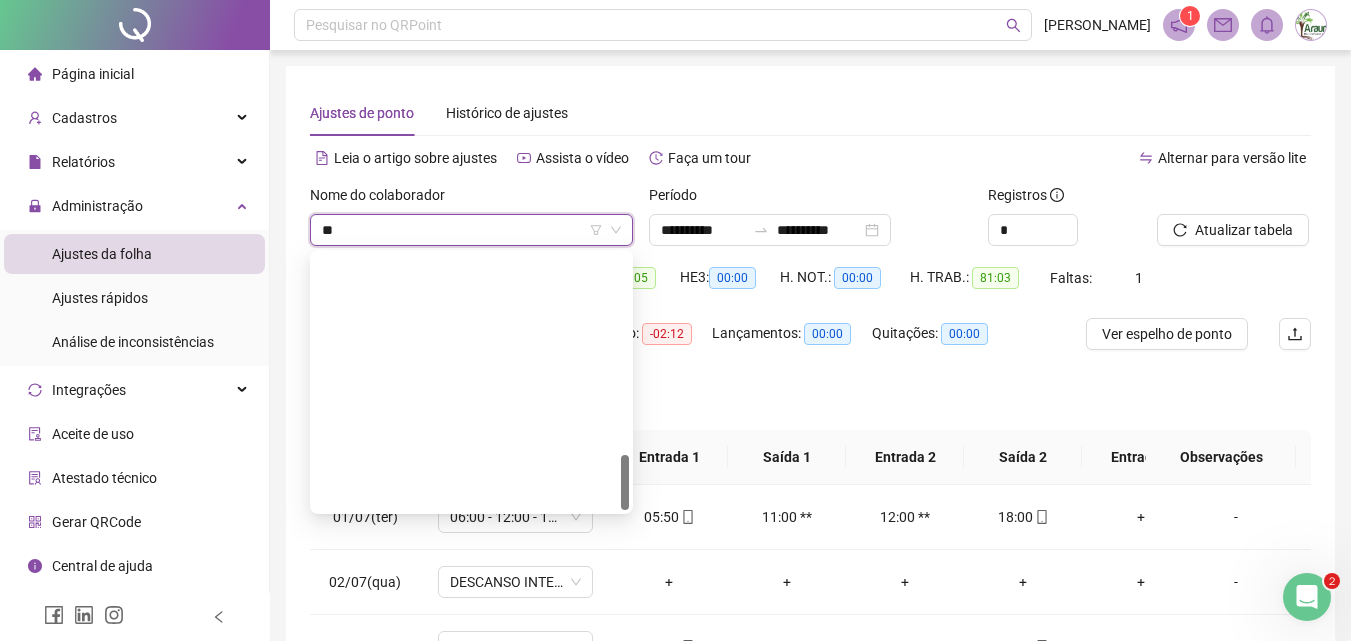type on "***" 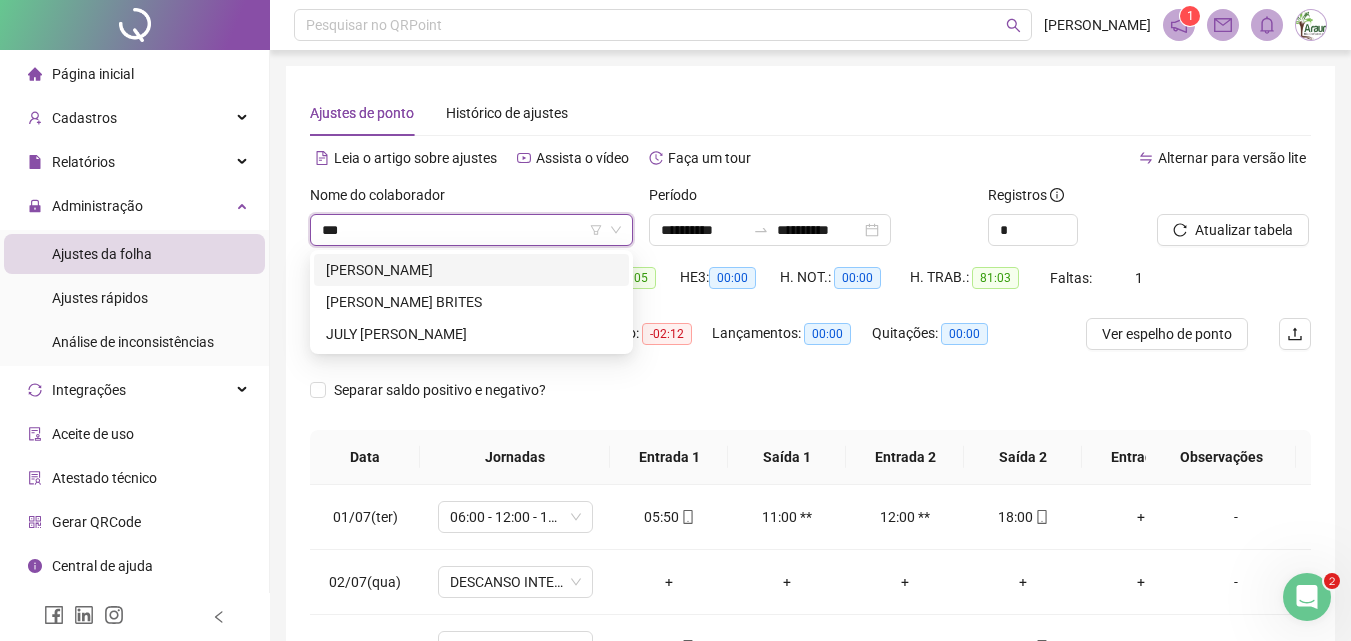 scroll, scrollTop: 0, scrollLeft: 0, axis: both 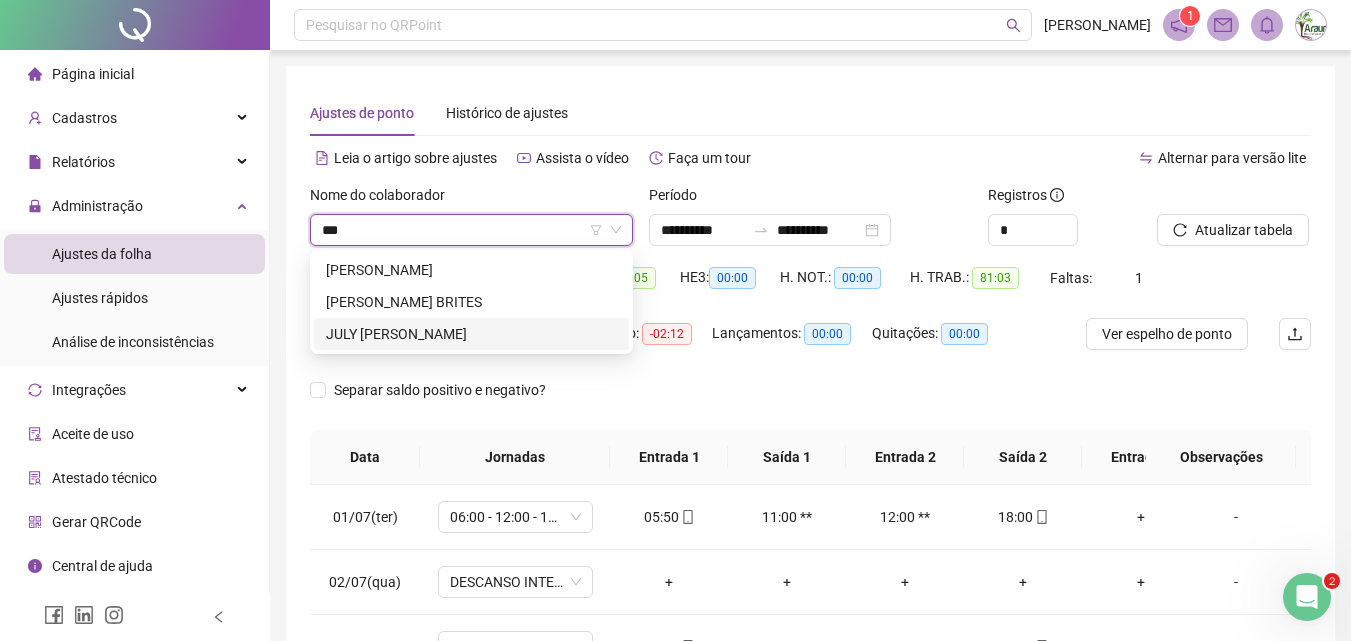 click on "JULY RAQUEEL ROMERO" at bounding box center [471, 334] 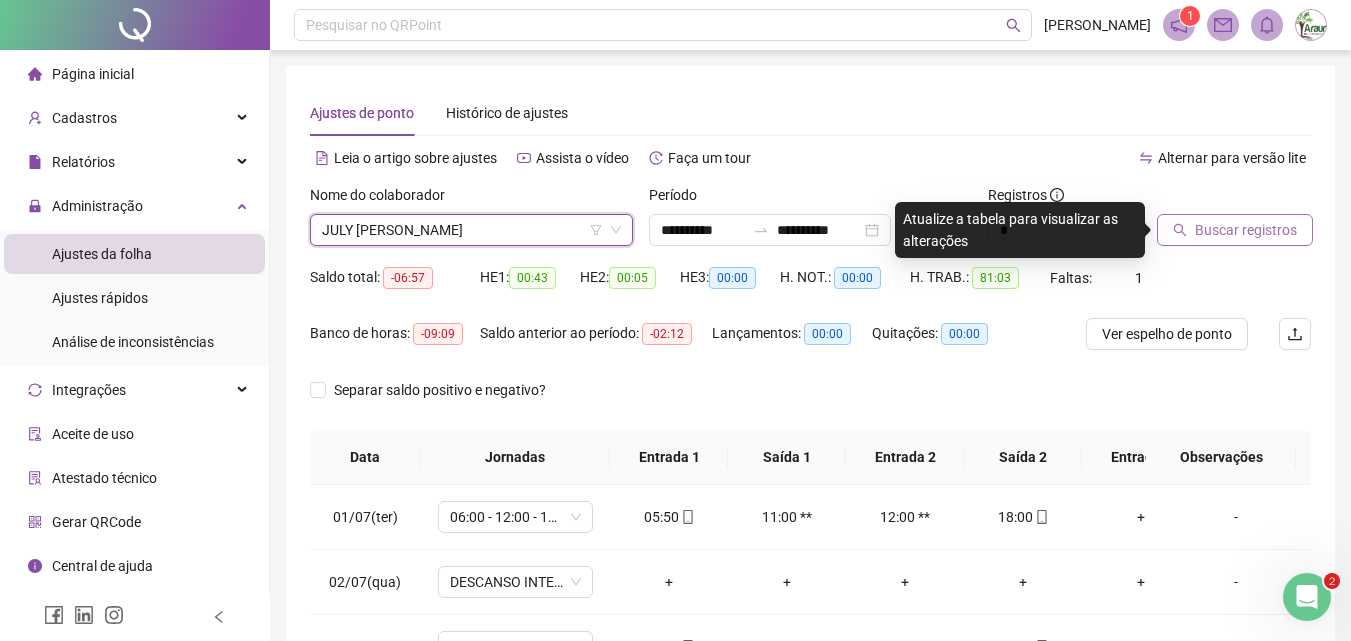 click on "Buscar registros" at bounding box center (1246, 230) 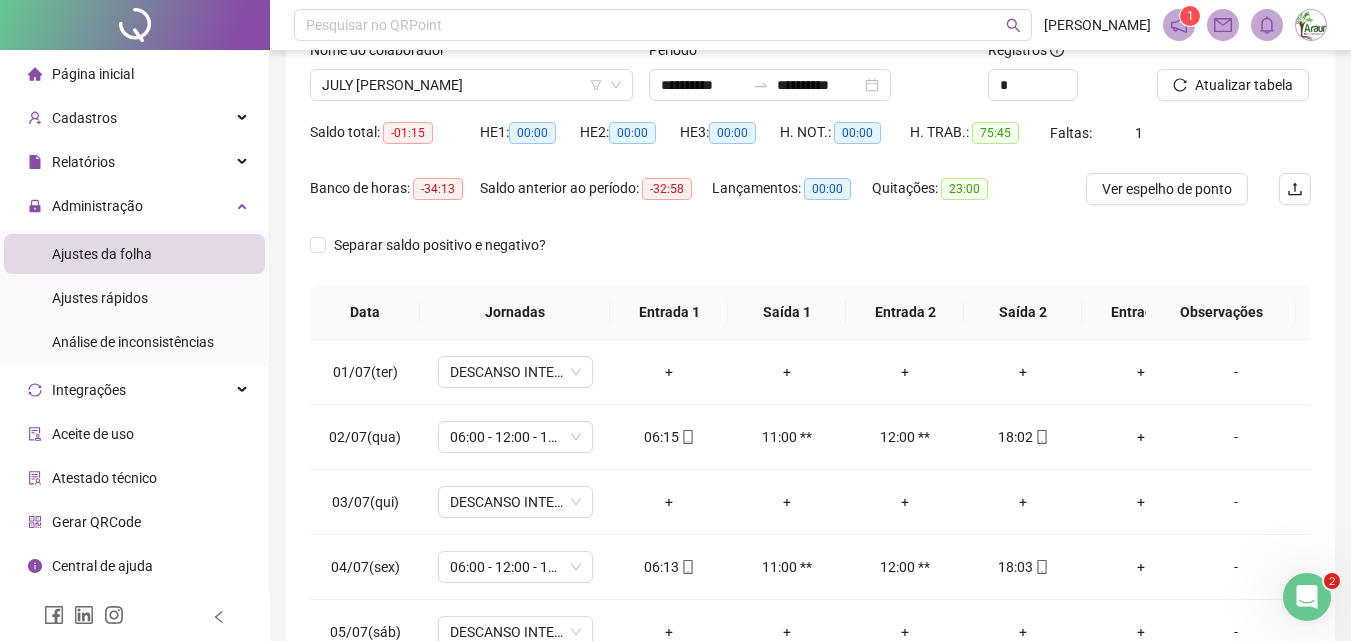 scroll, scrollTop: 381, scrollLeft: 0, axis: vertical 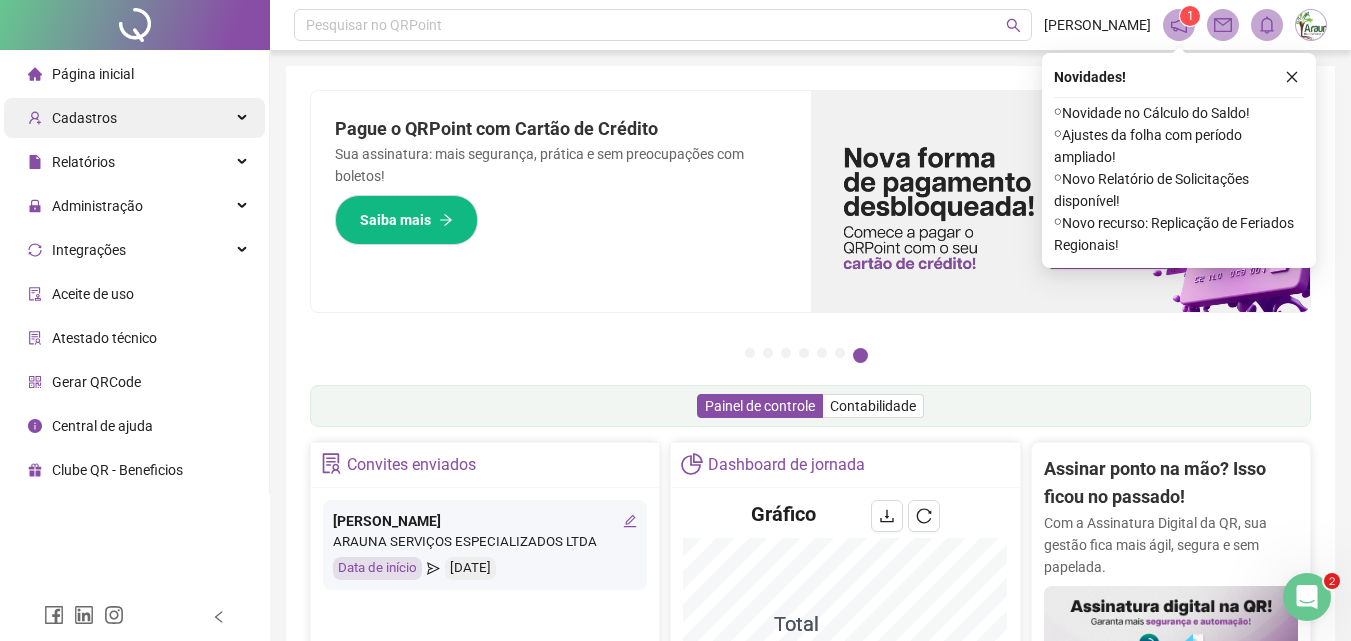 click on "Cadastros" at bounding box center (134, 118) 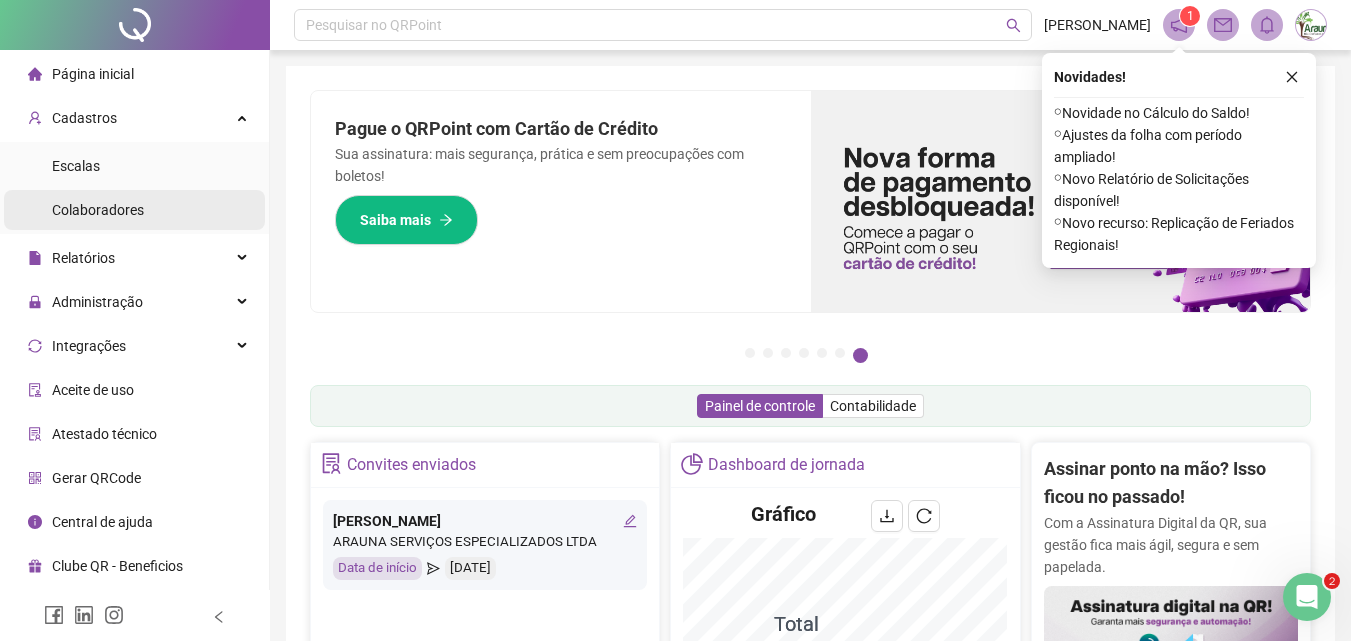 click on "Colaboradores" at bounding box center [98, 210] 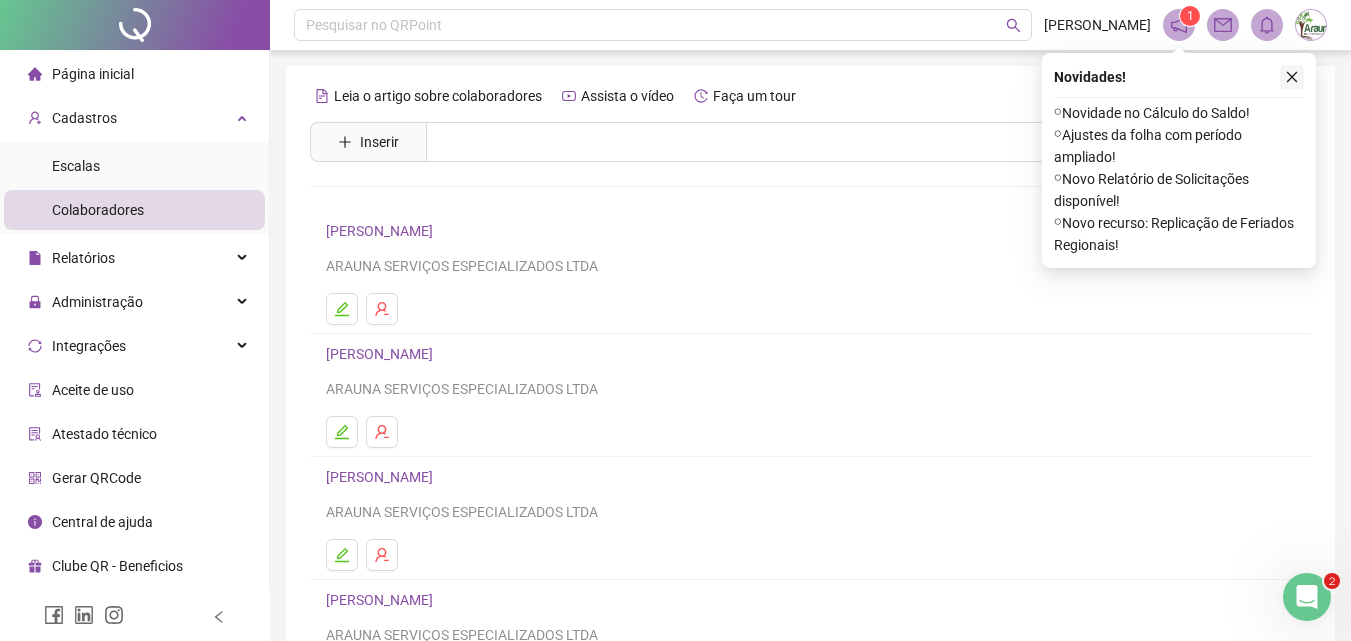 click 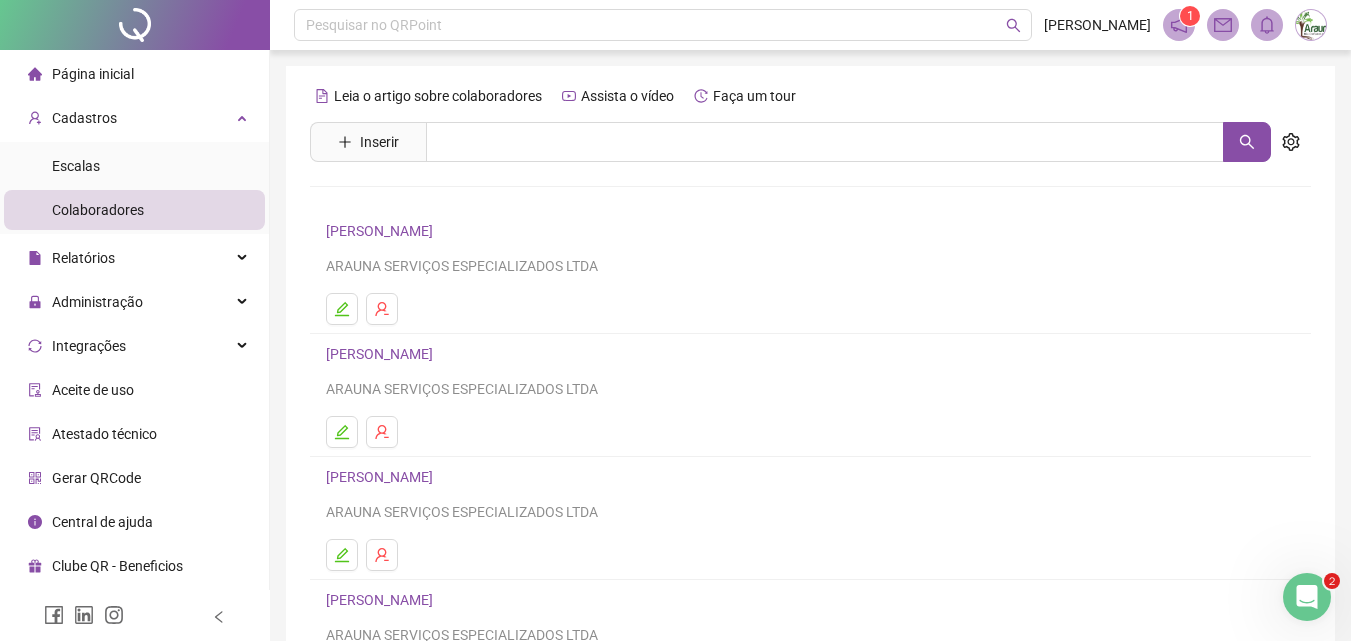 scroll, scrollTop: 0, scrollLeft: 0, axis: both 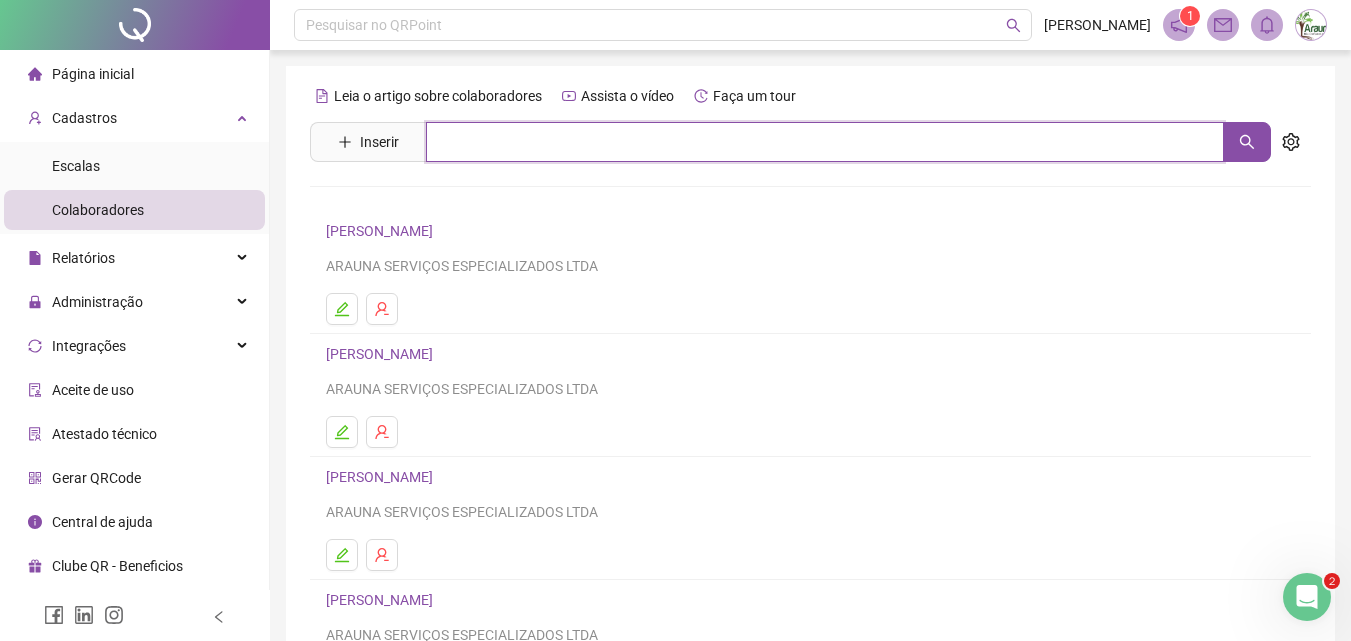 click at bounding box center [825, 142] 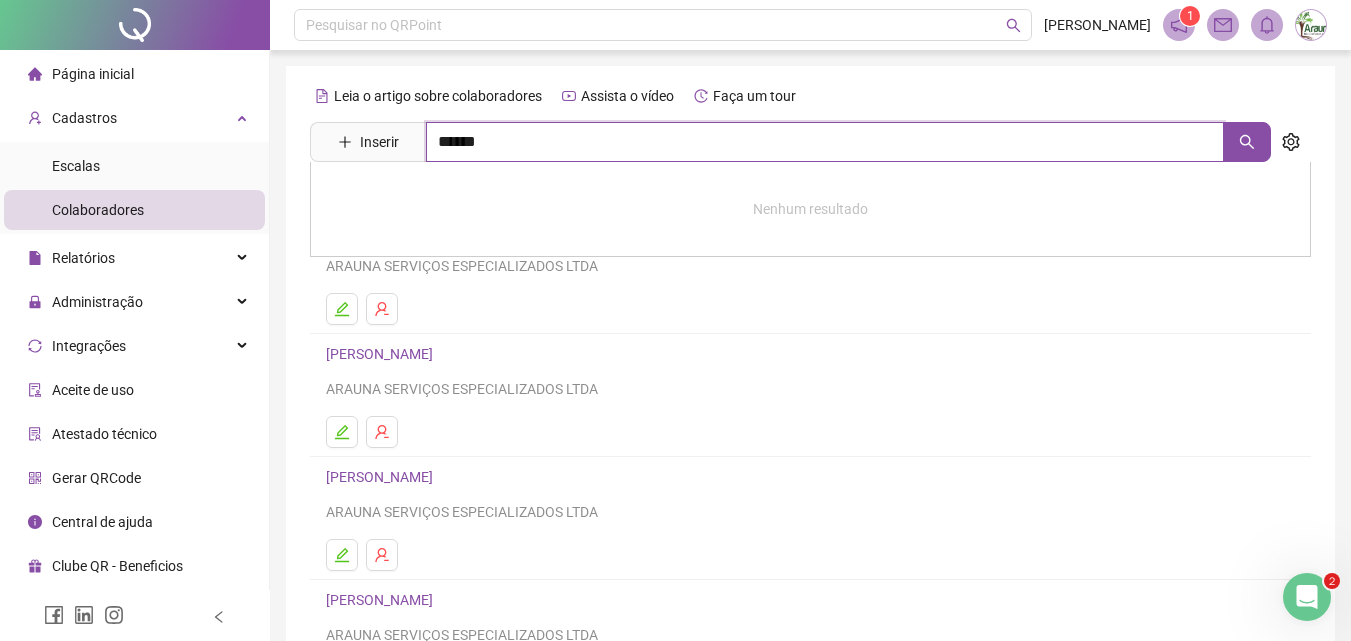 type on "******" 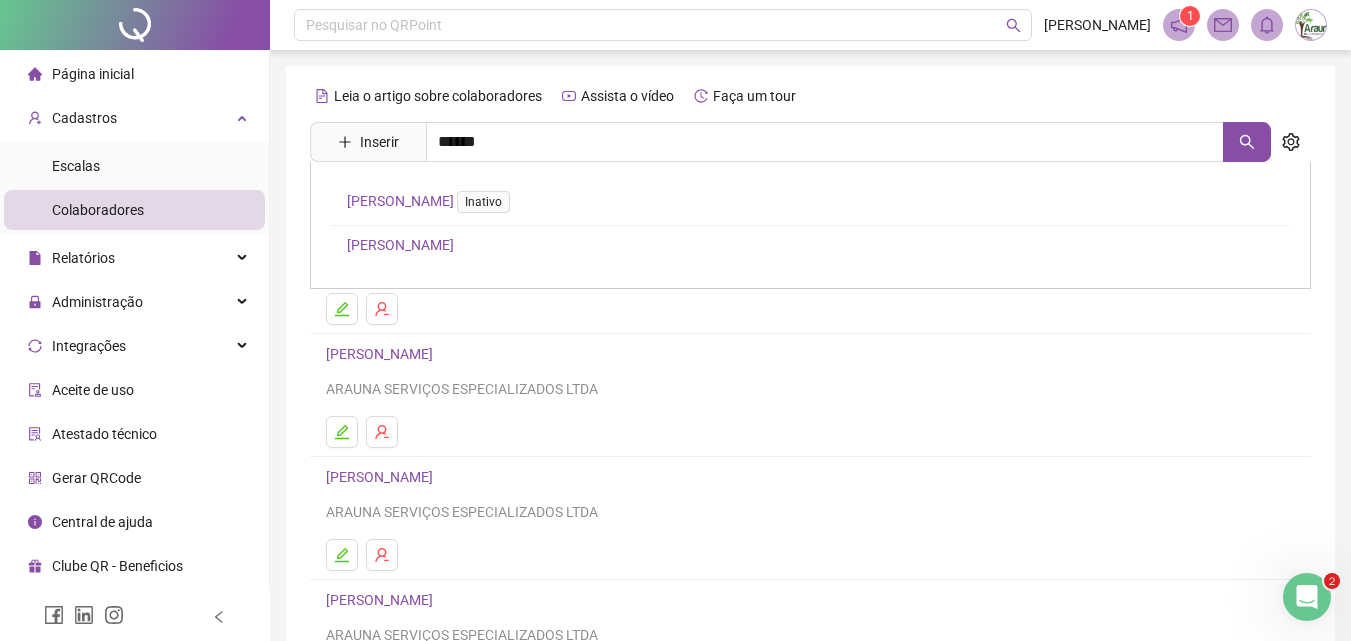 click on "BEATRIZ CARVALHO DA CRUZ   Inativo" at bounding box center (432, 201) 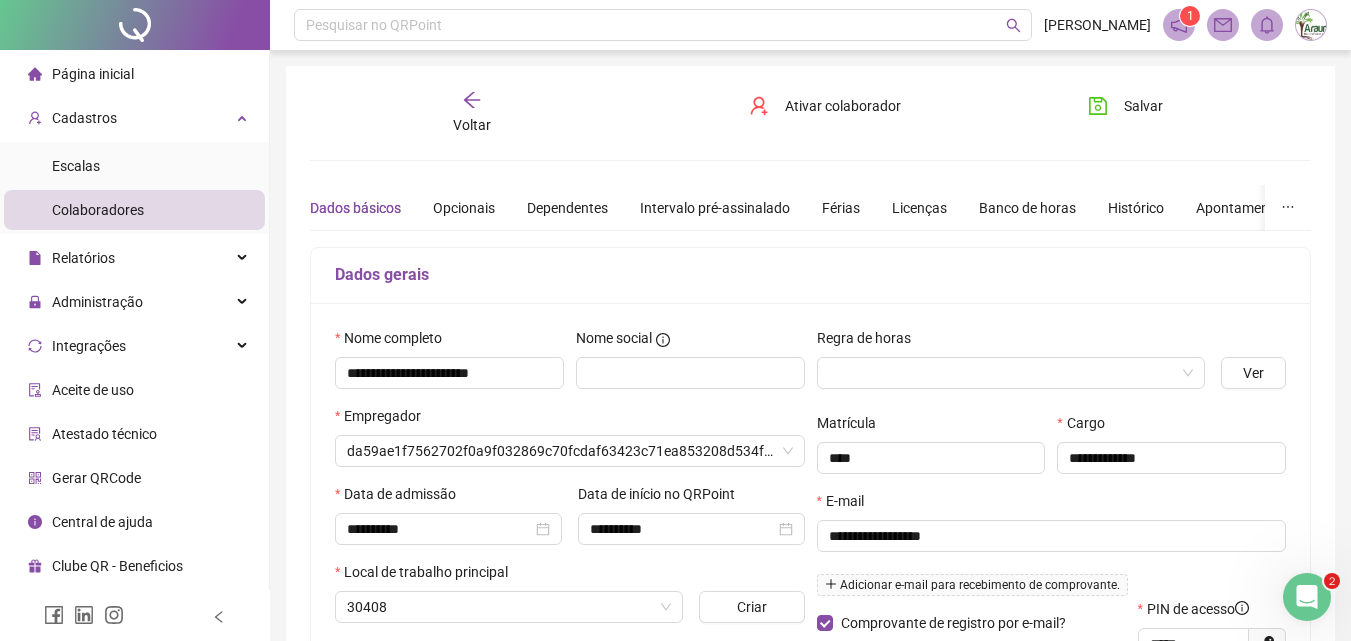 type on "**********" 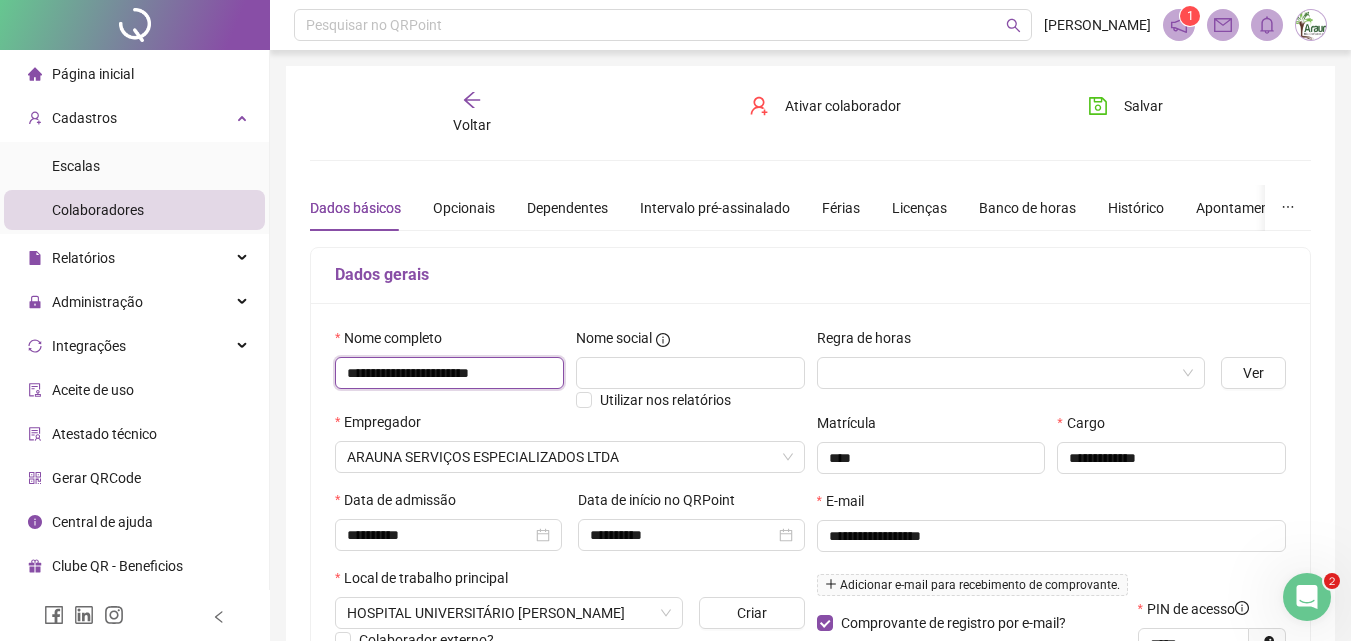drag, startPoint x: 355, startPoint y: 368, endPoint x: 543, endPoint y: 377, distance: 188.2153 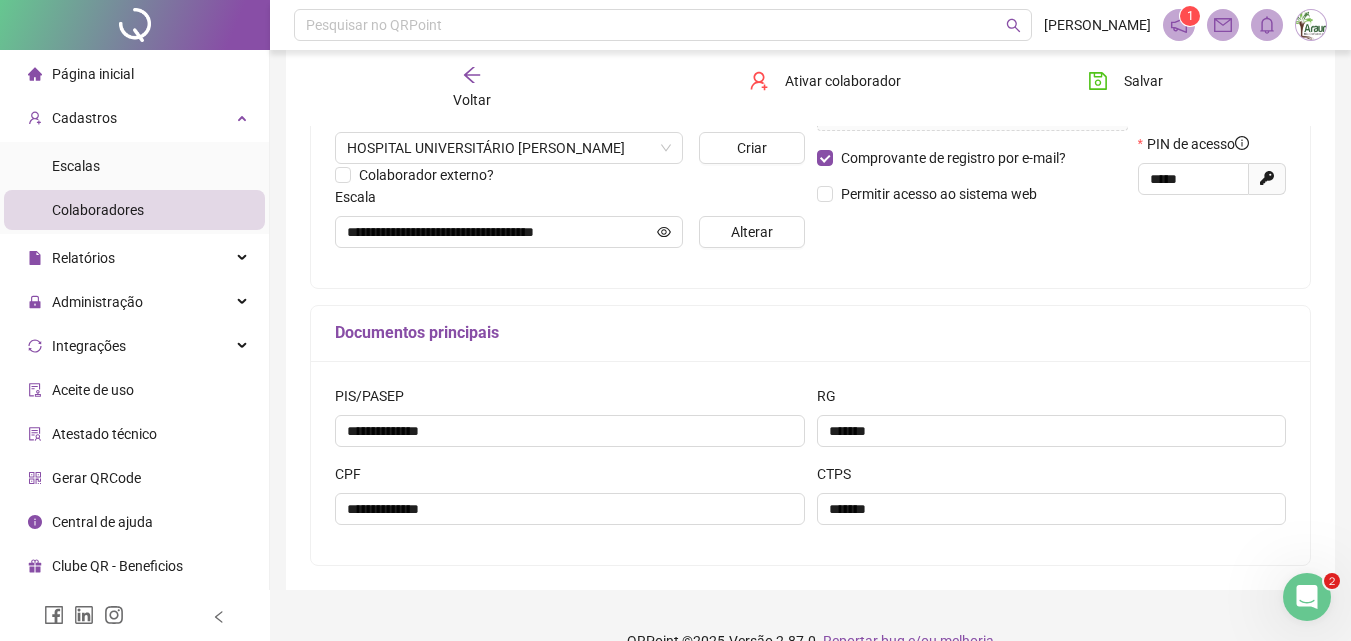 scroll, scrollTop: 500, scrollLeft: 0, axis: vertical 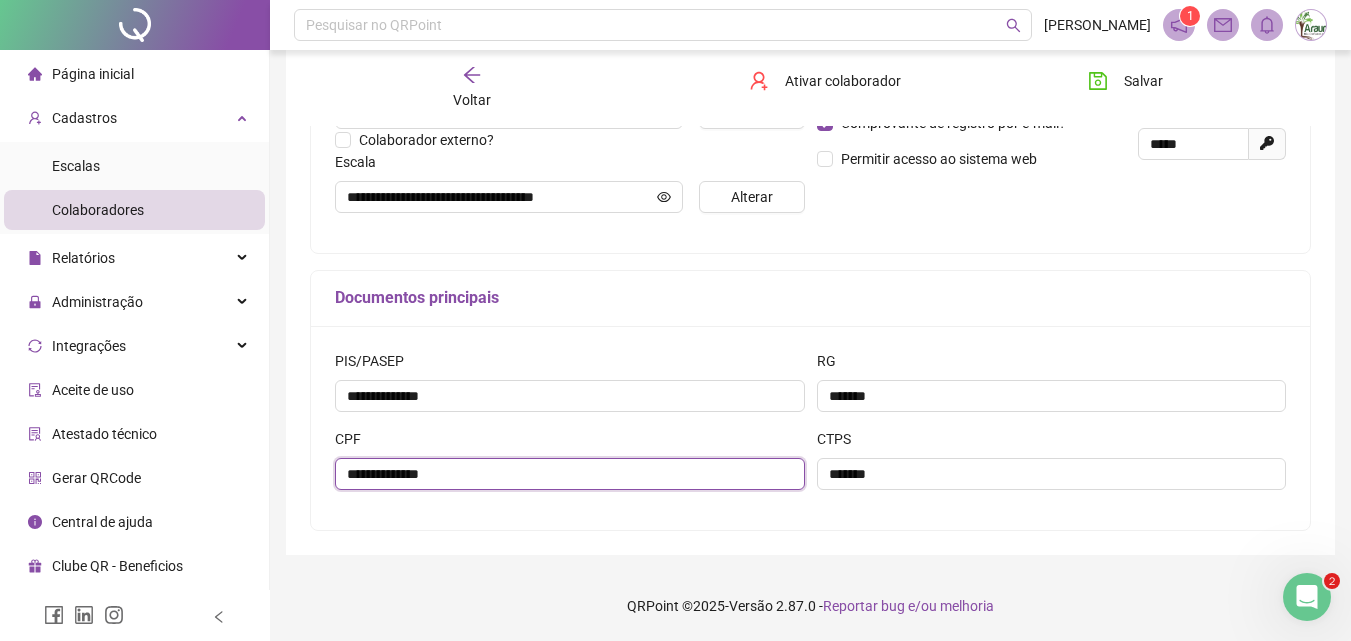 drag, startPoint x: 348, startPoint y: 474, endPoint x: 462, endPoint y: 474, distance: 114 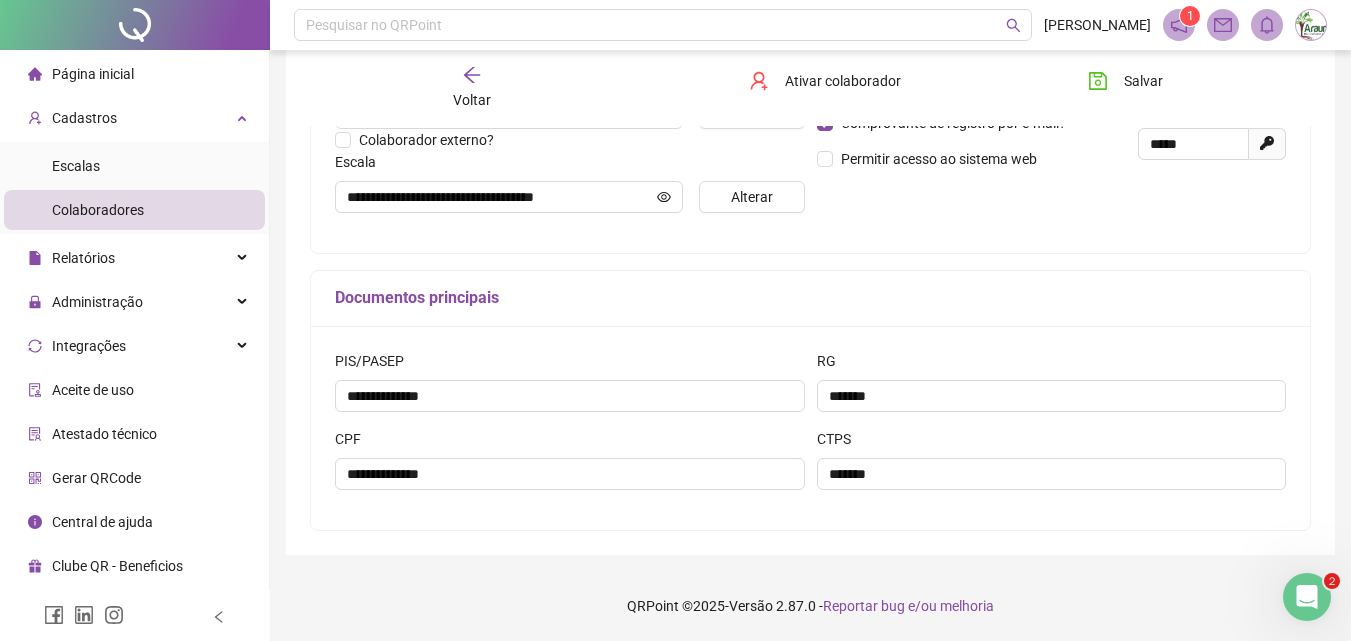 click 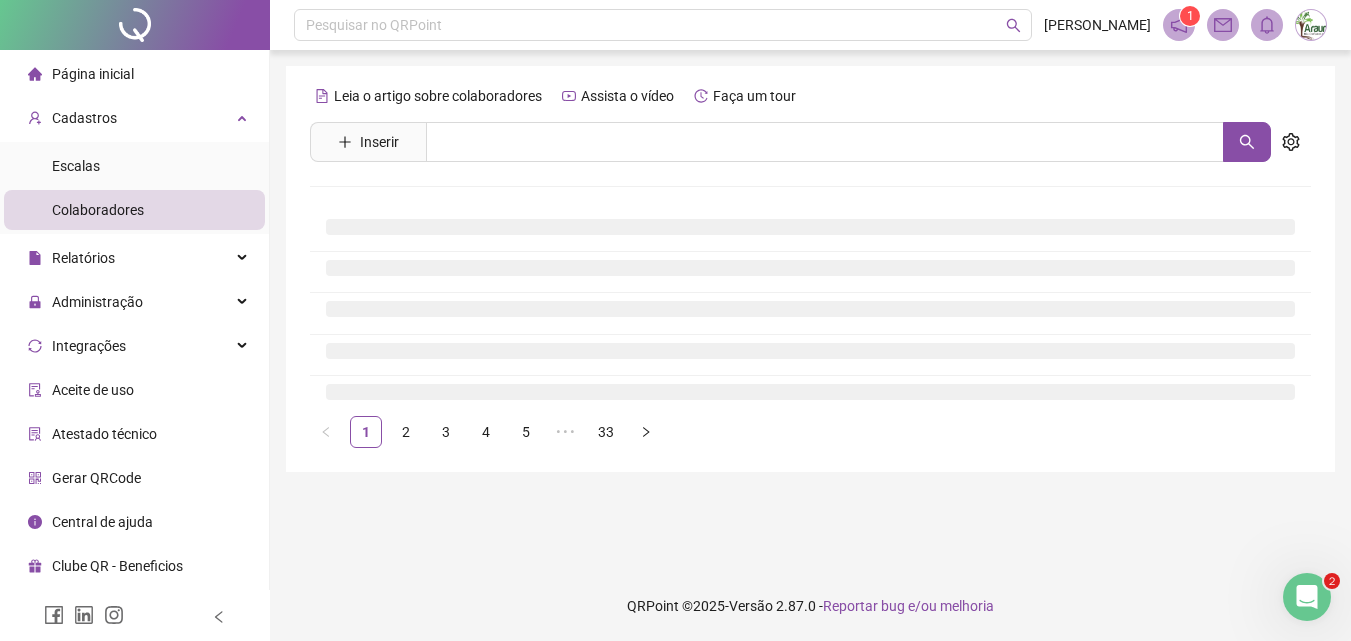 scroll, scrollTop: 0, scrollLeft: 0, axis: both 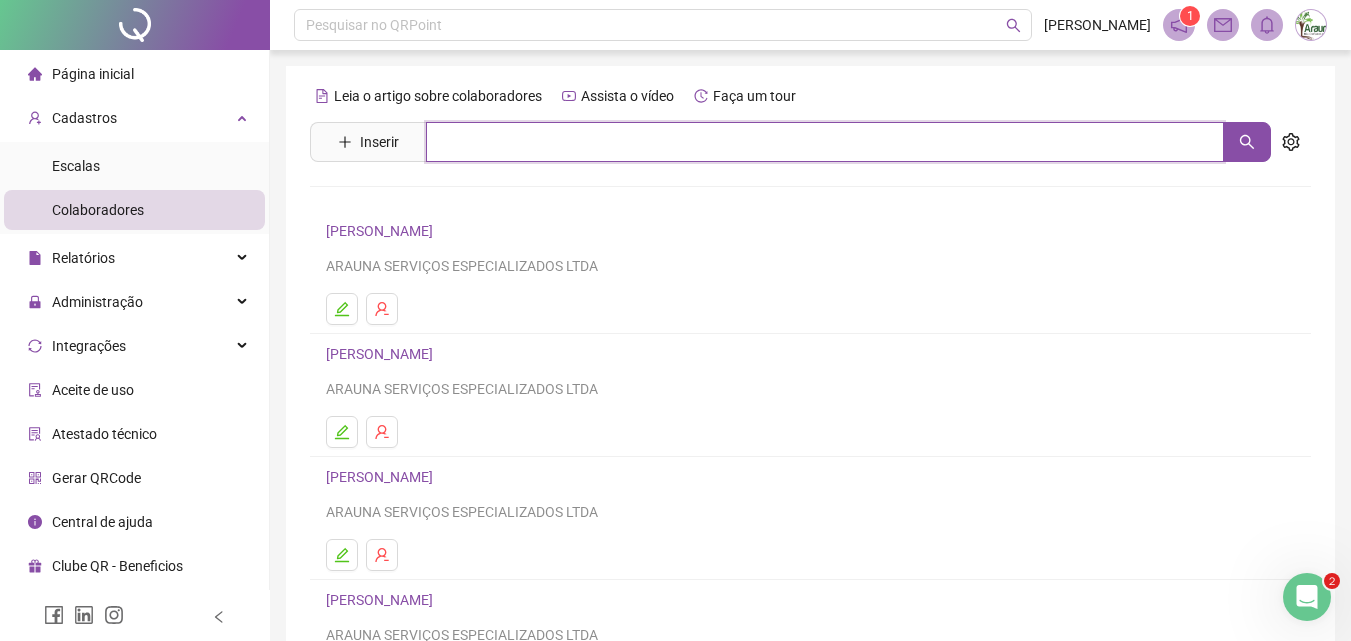 click at bounding box center (825, 142) 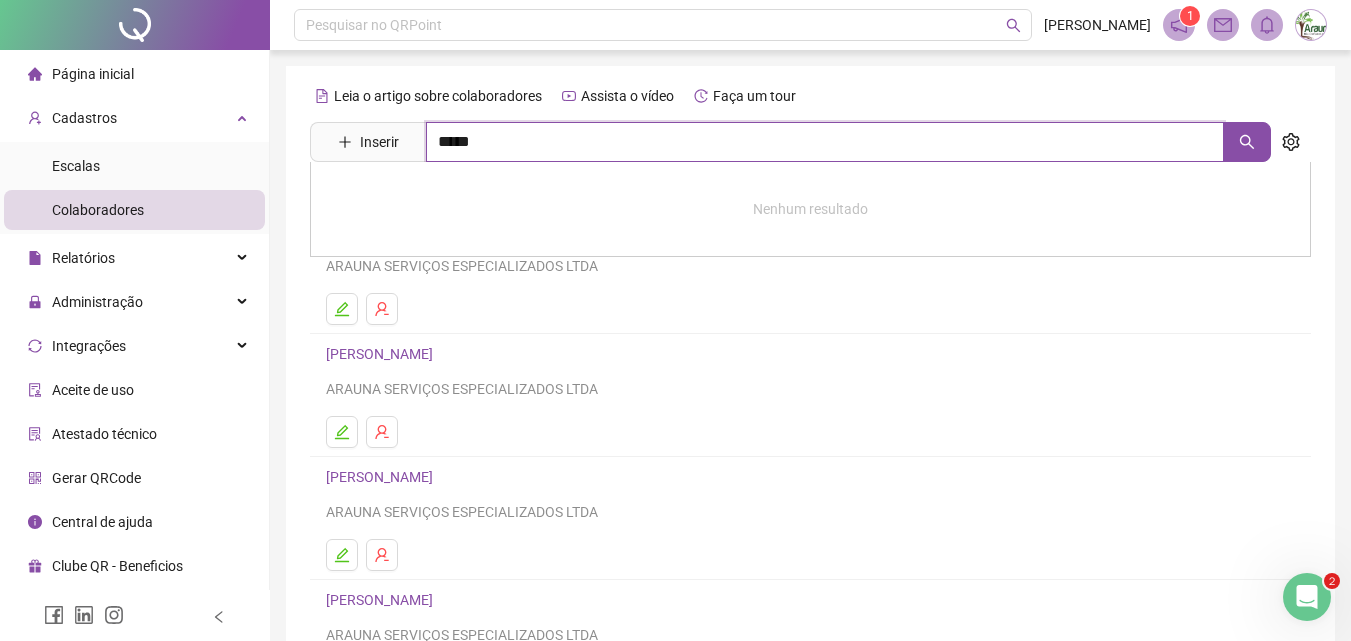 type on "*****" 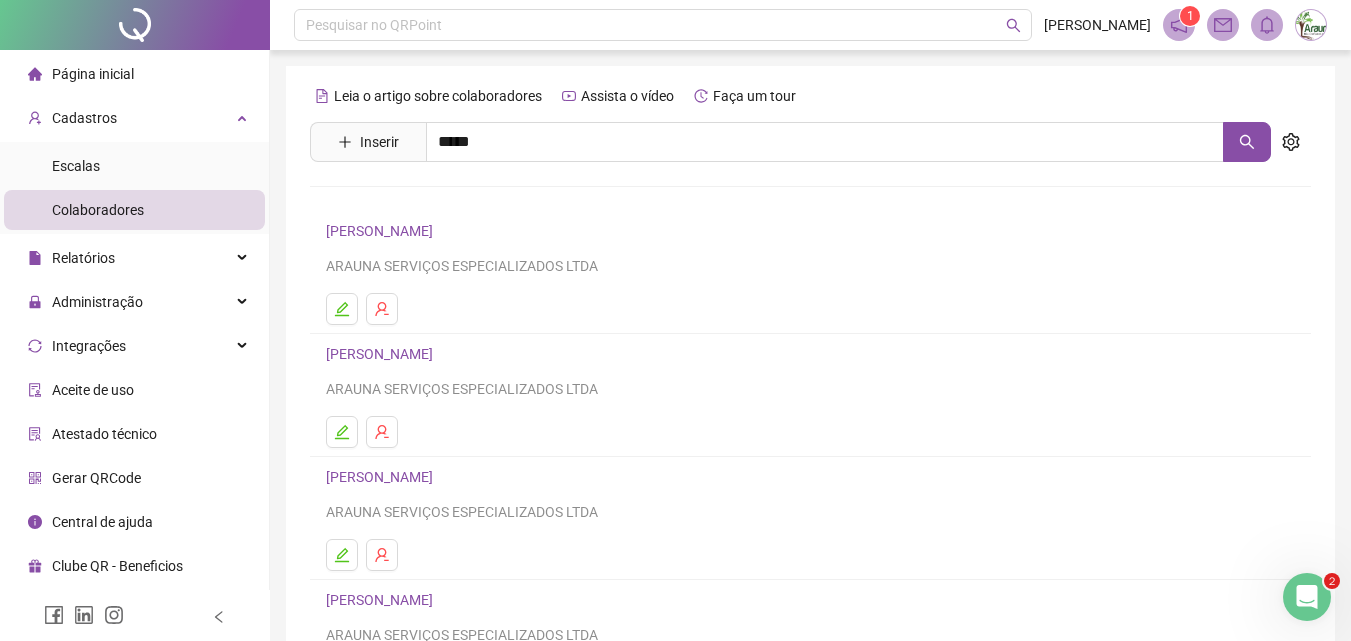 click on "BEATRIZ CARVALHO DA CRUZ   Inativo" at bounding box center [432, 201] 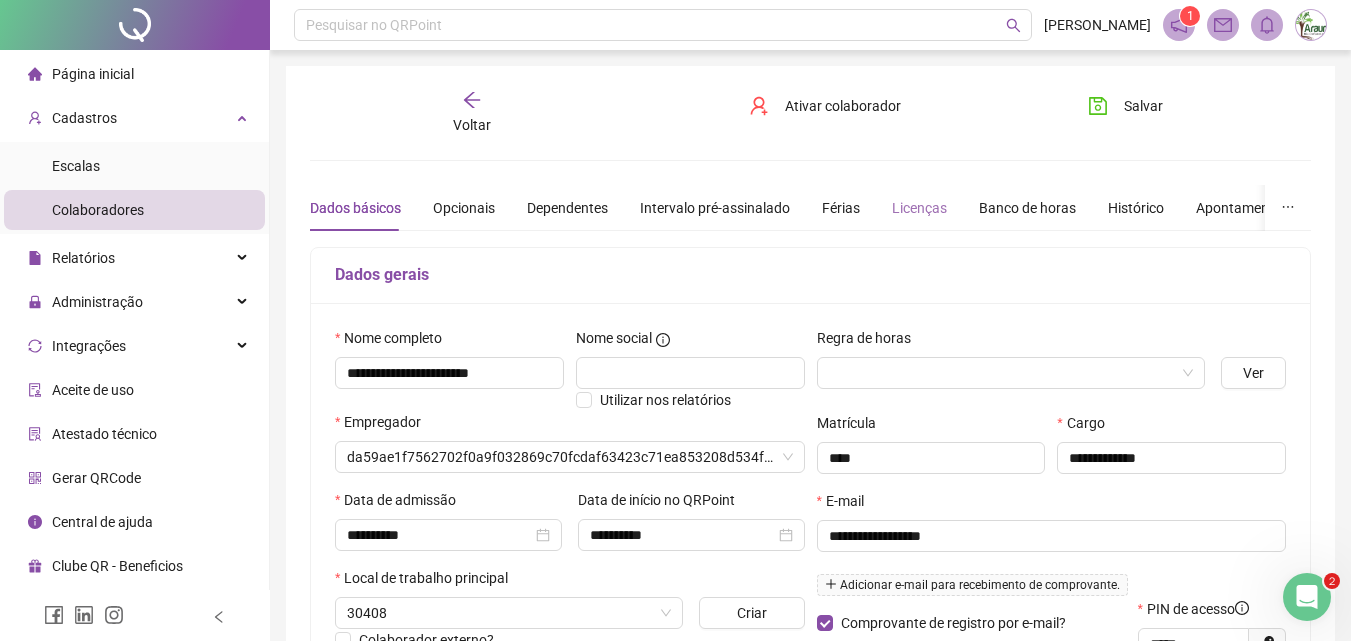 type on "**********" 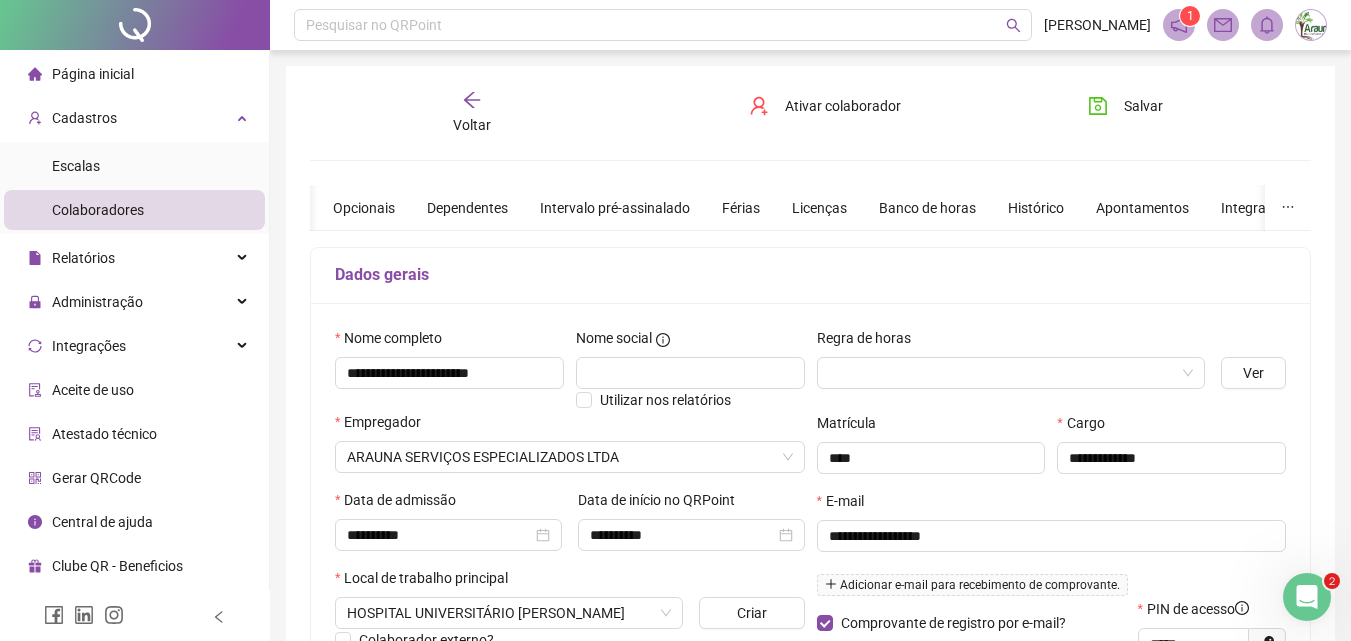 scroll, scrollTop: 0, scrollLeft: 0, axis: both 